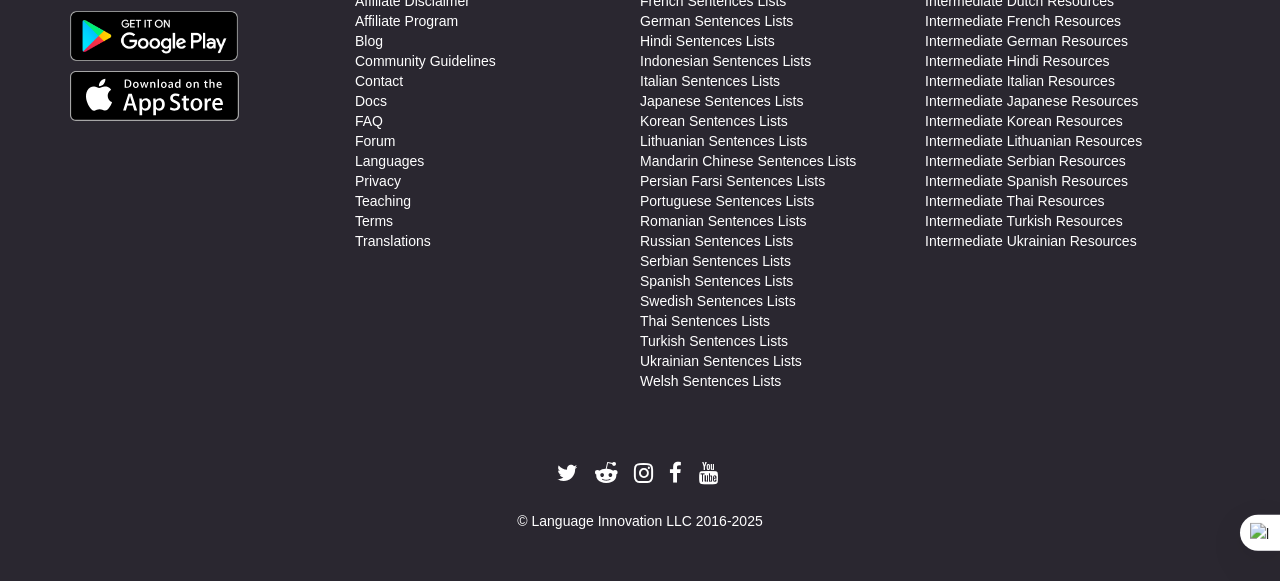 scroll, scrollTop: 694, scrollLeft: 0, axis: vertical 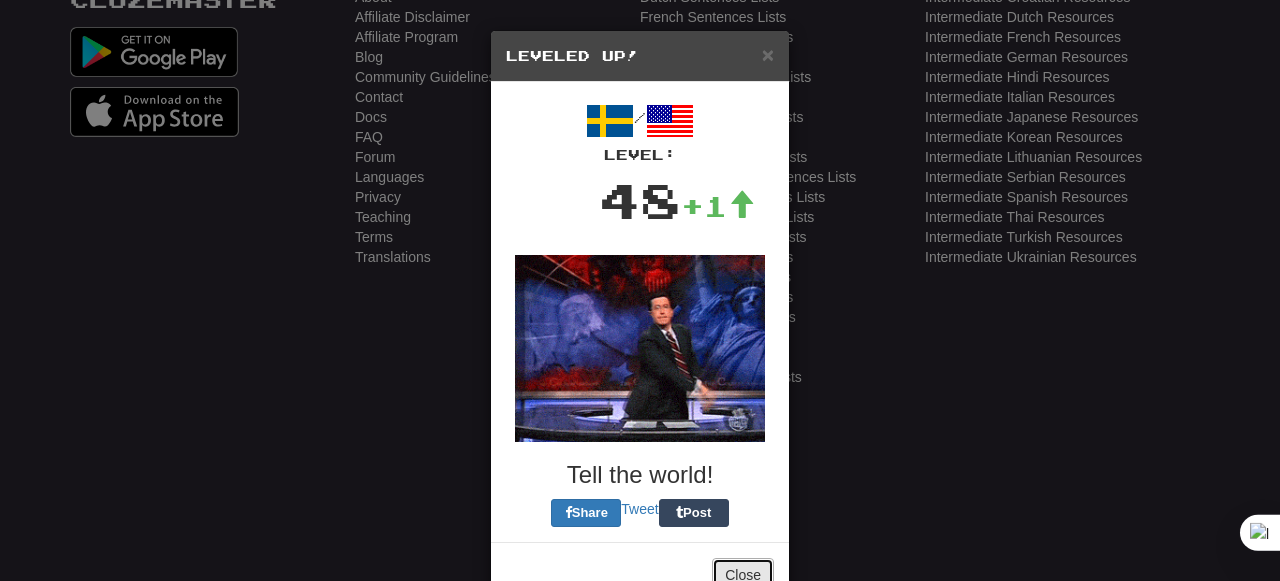 click on "Close" at bounding box center (743, 575) 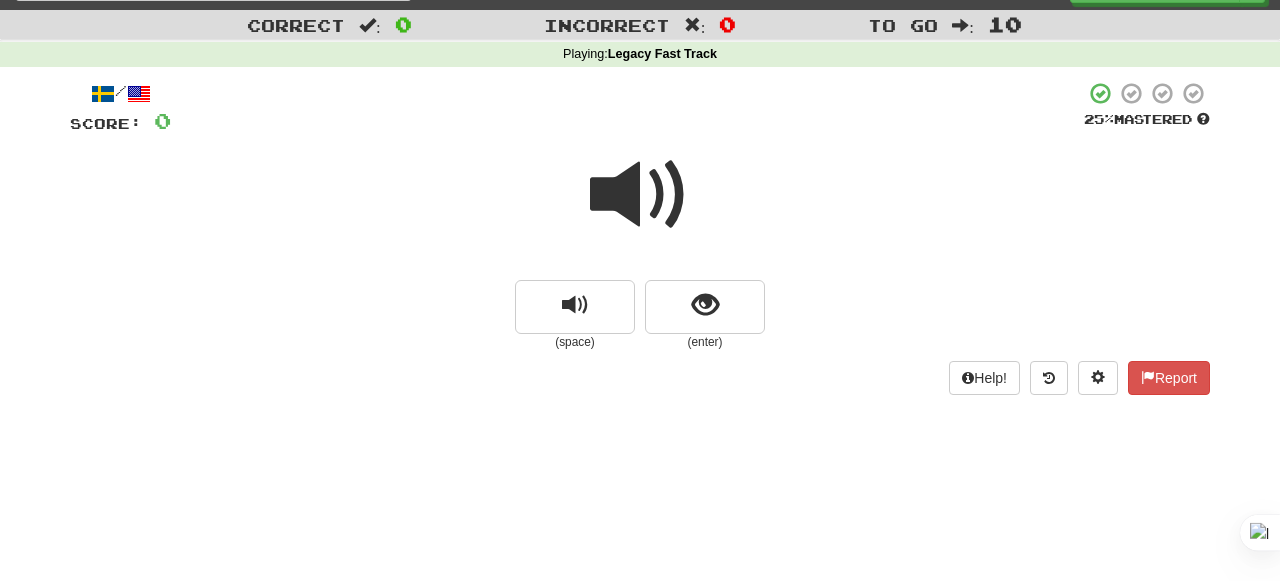 scroll, scrollTop: 0, scrollLeft: 0, axis: both 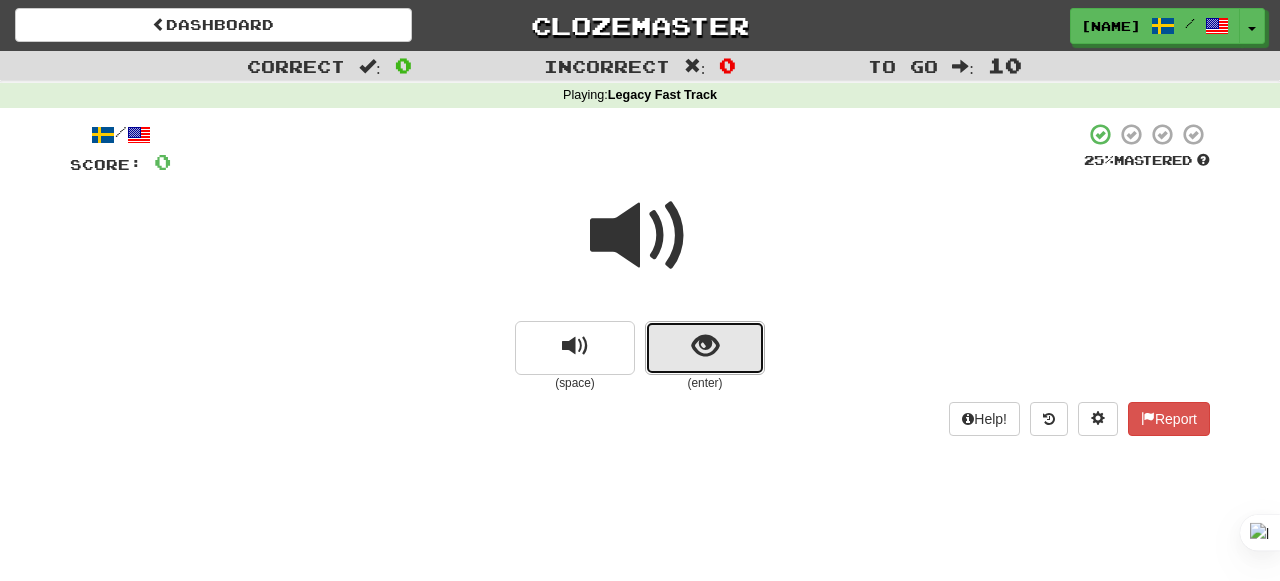 click at bounding box center [705, 348] 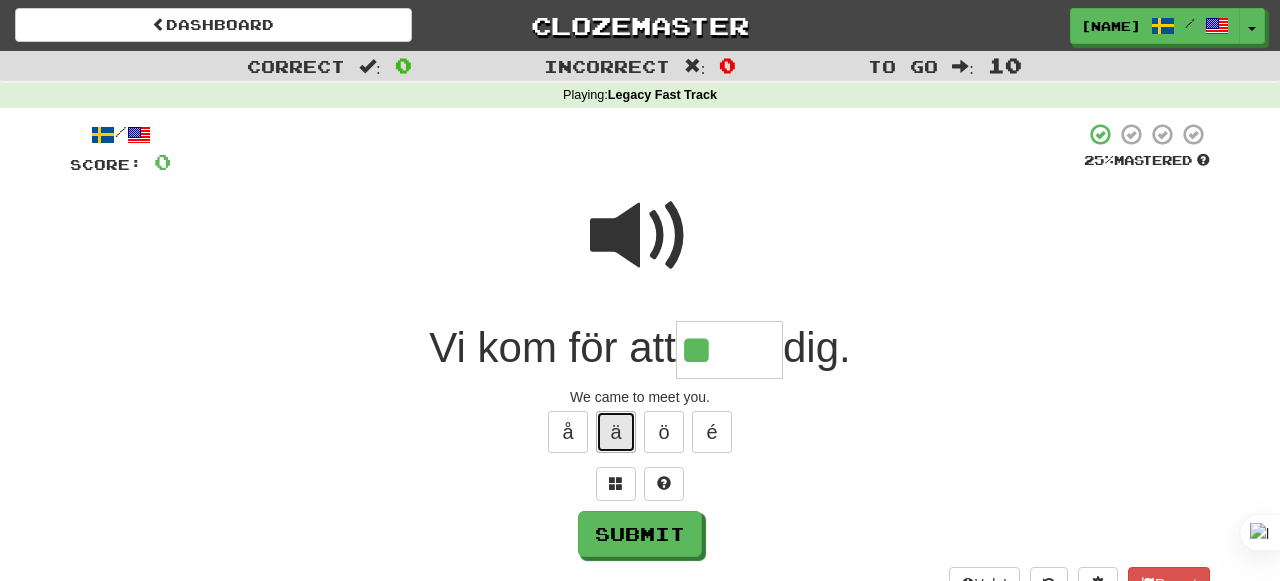 click on "ä" at bounding box center (616, 432) 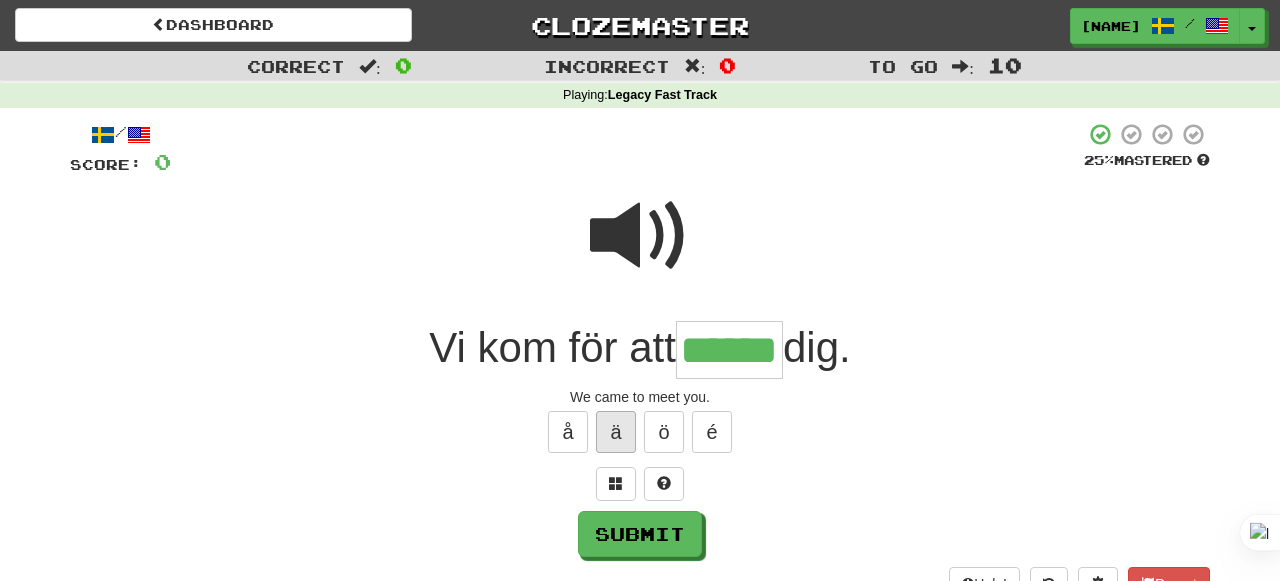 type on "******" 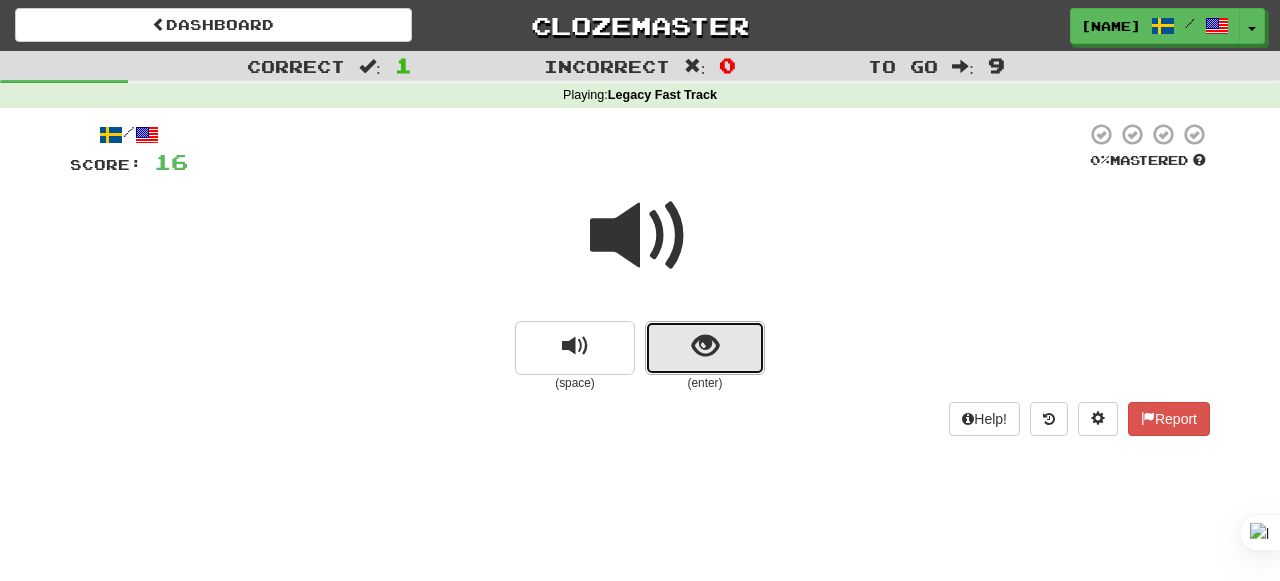 click at bounding box center (705, 346) 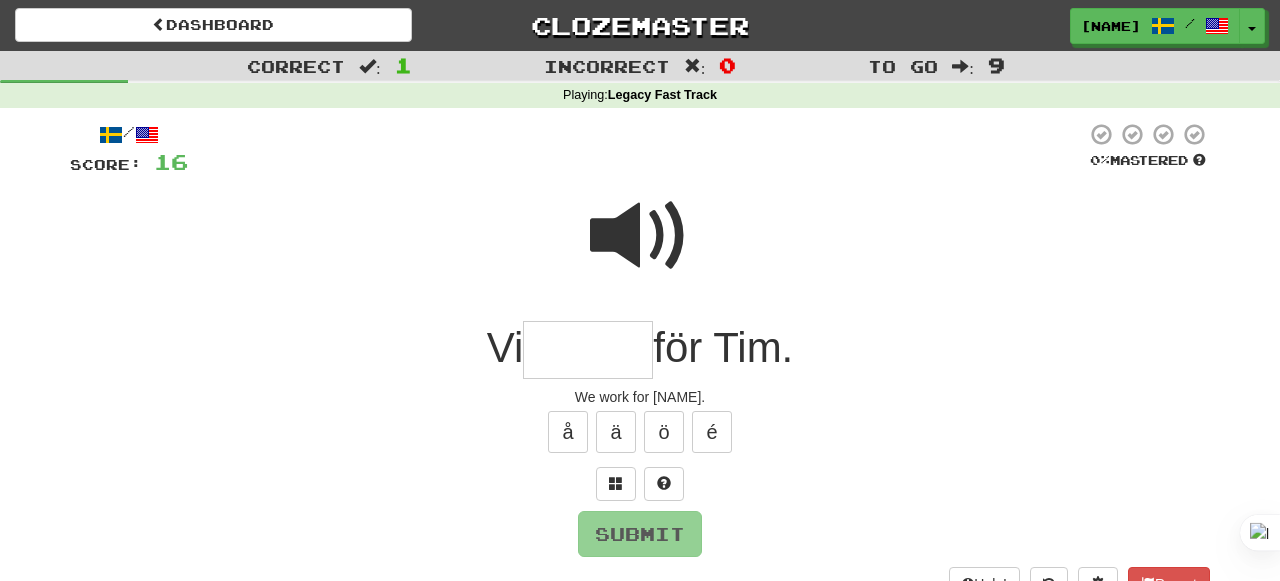 click at bounding box center [640, 236] 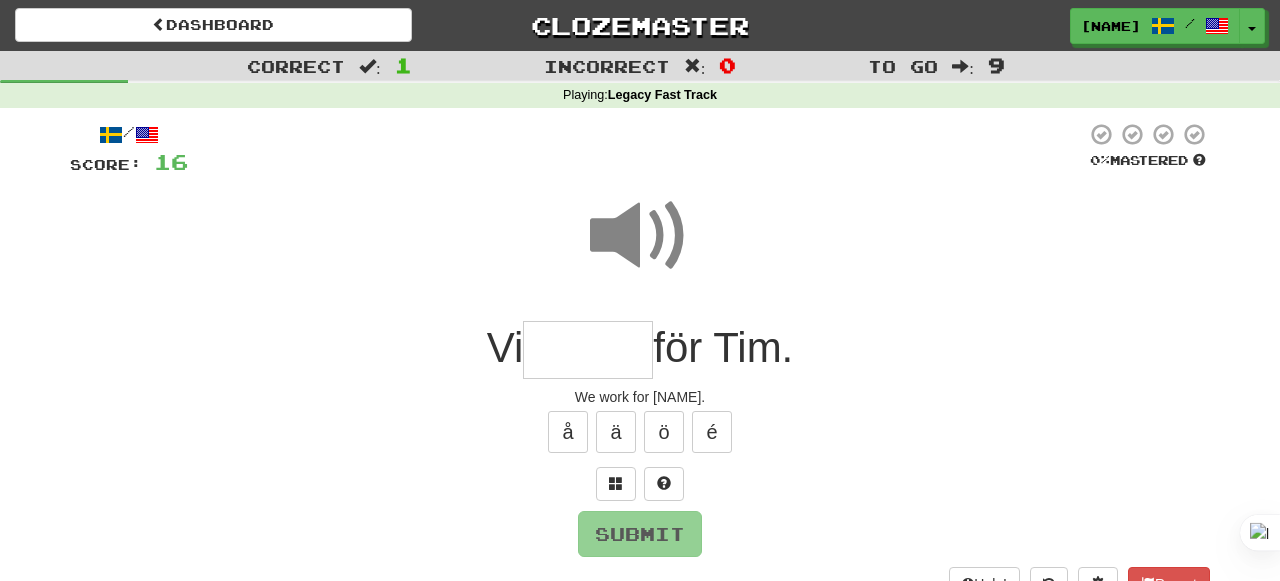 click at bounding box center (588, 350) 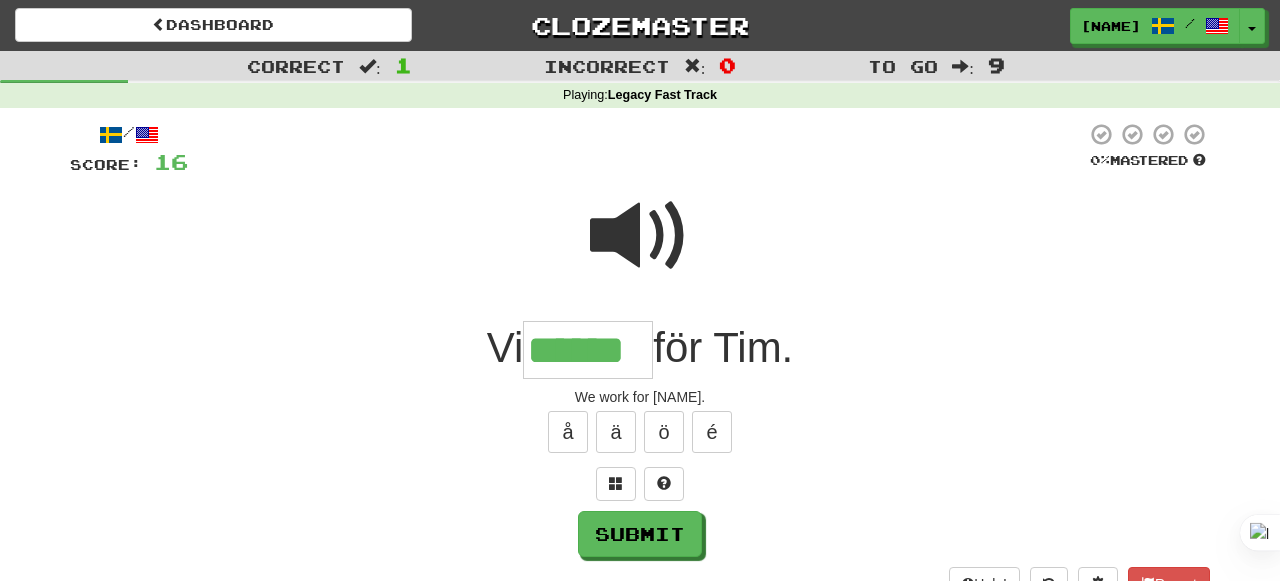 type on "******" 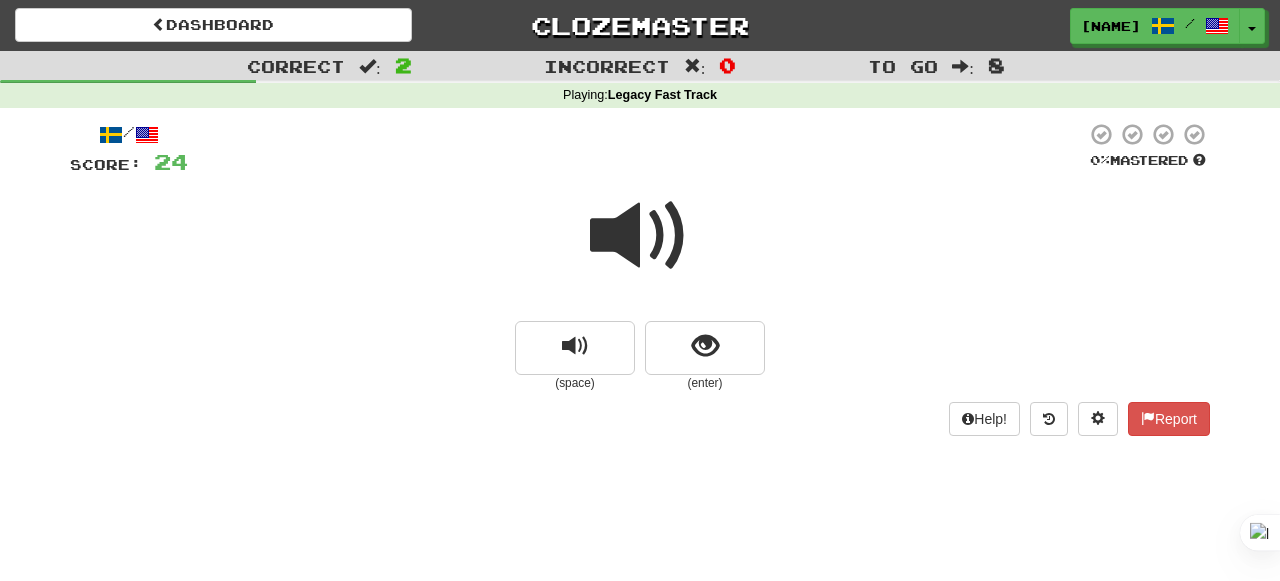 click at bounding box center [640, 236] 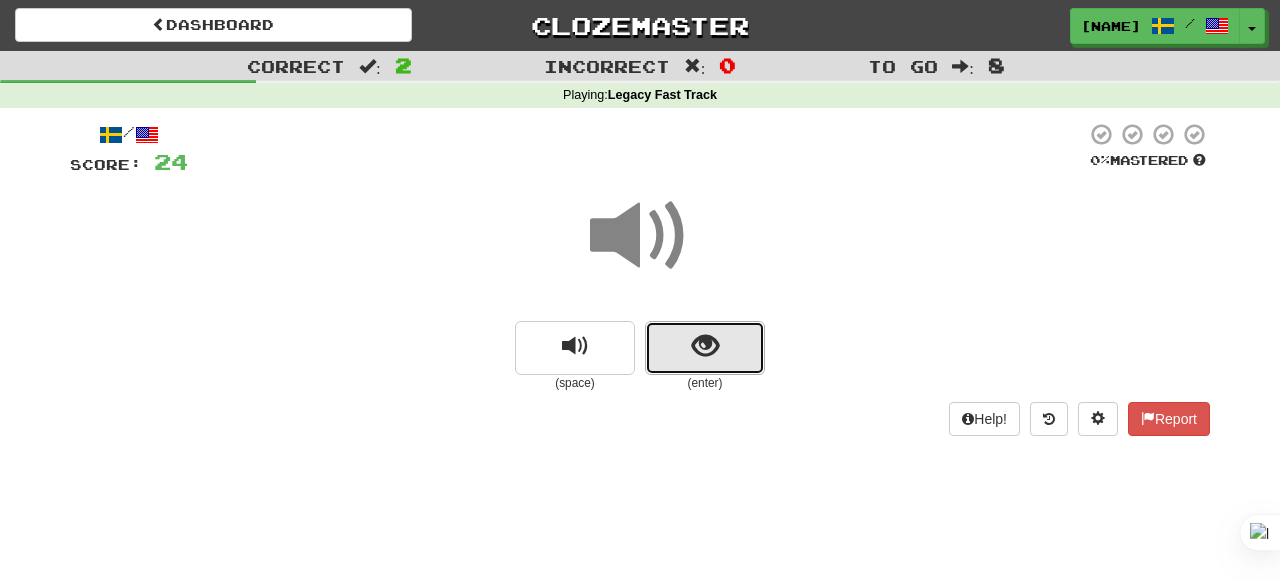 click at bounding box center (705, 346) 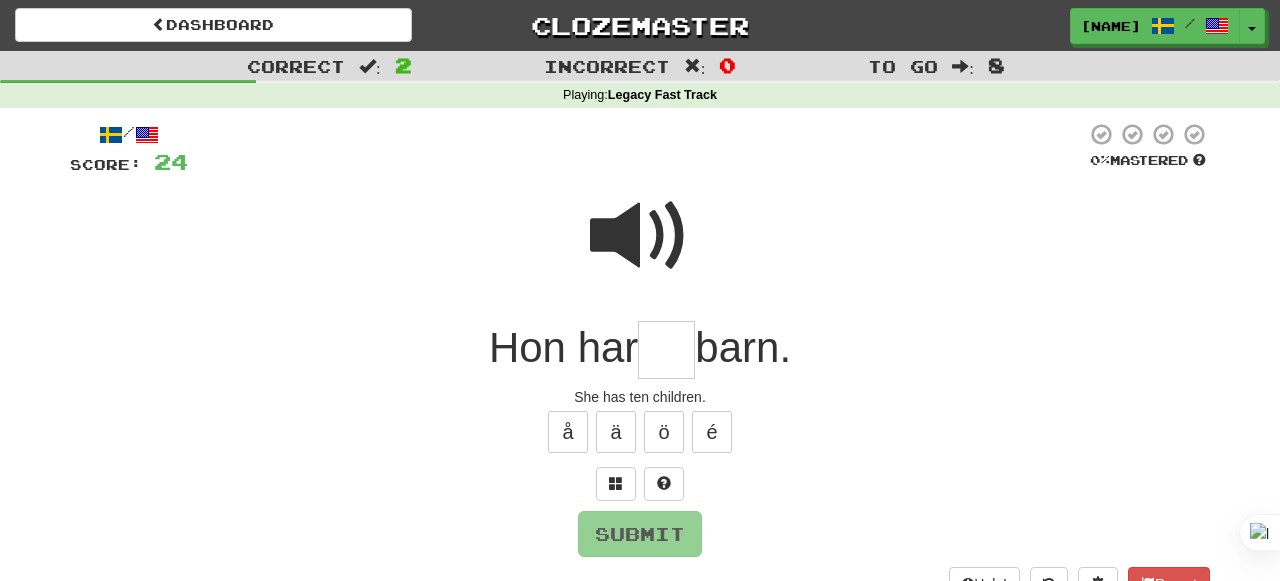 click at bounding box center (640, 236) 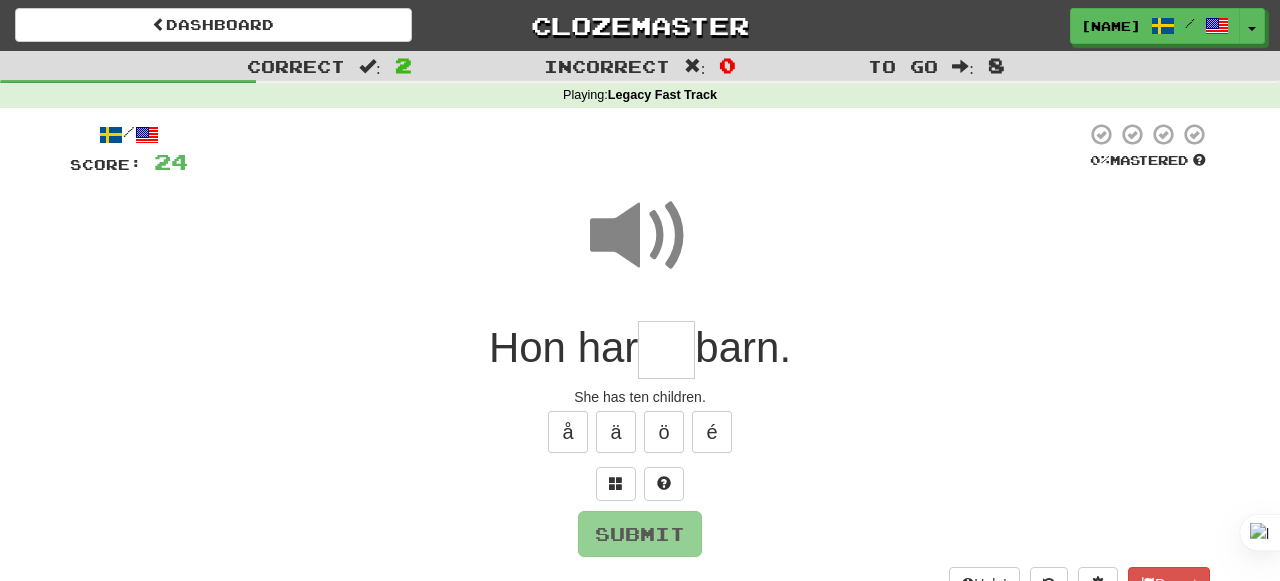 click at bounding box center (666, 350) 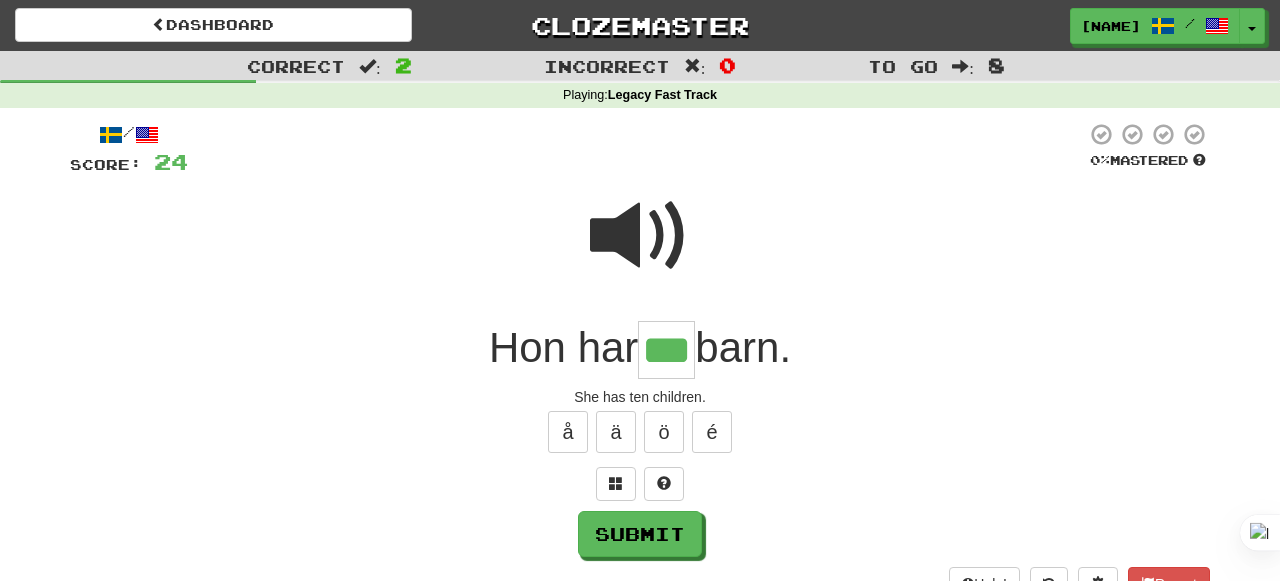 type on "***" 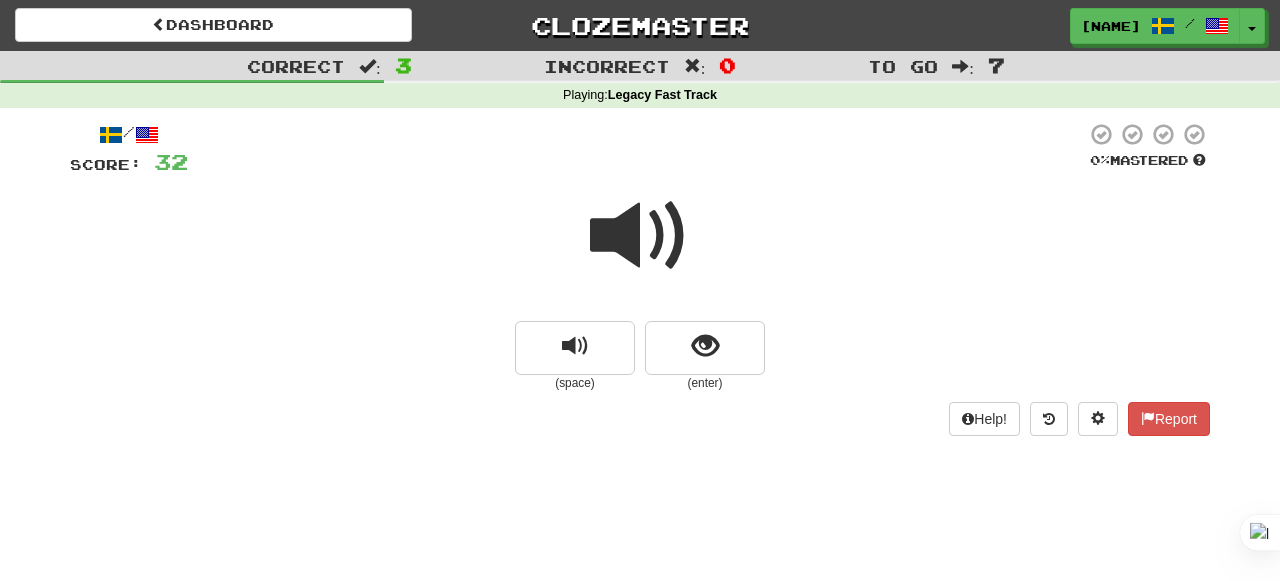 click at bounding box center (640, 236) 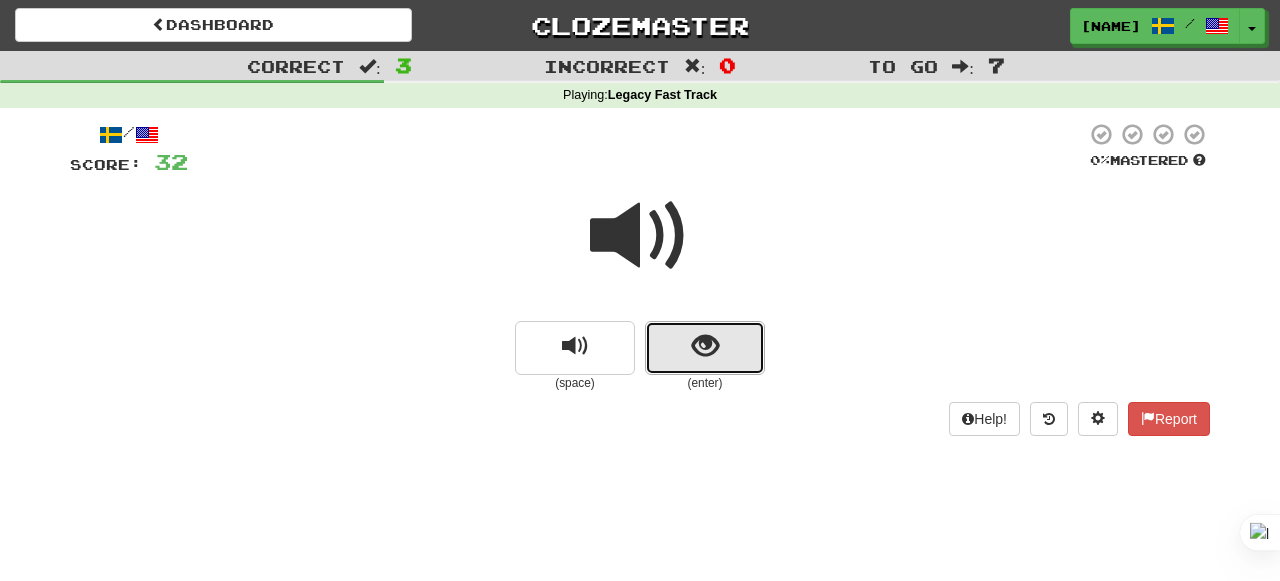 click at bounding box center [705, 348] 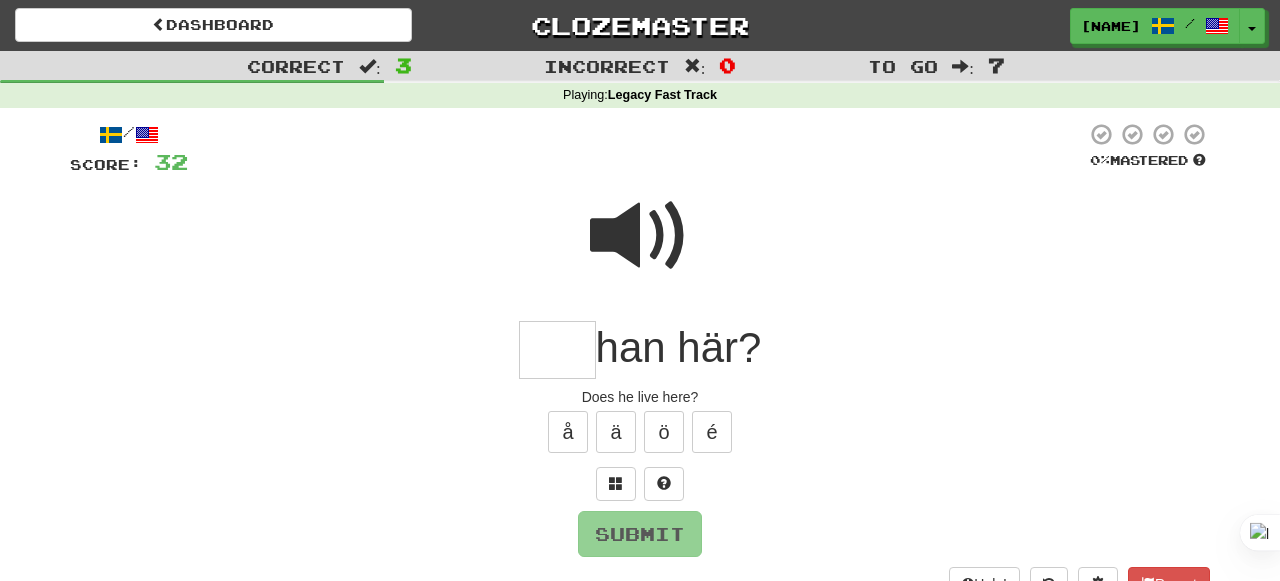 click at bounding box center [557, 350] 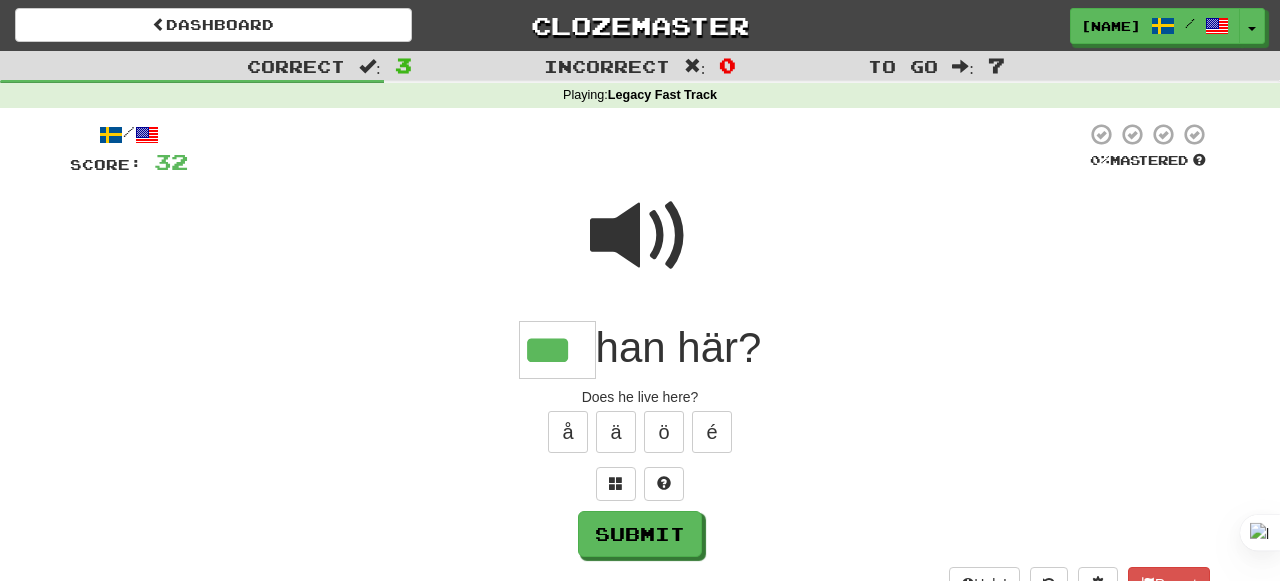 type on "***" 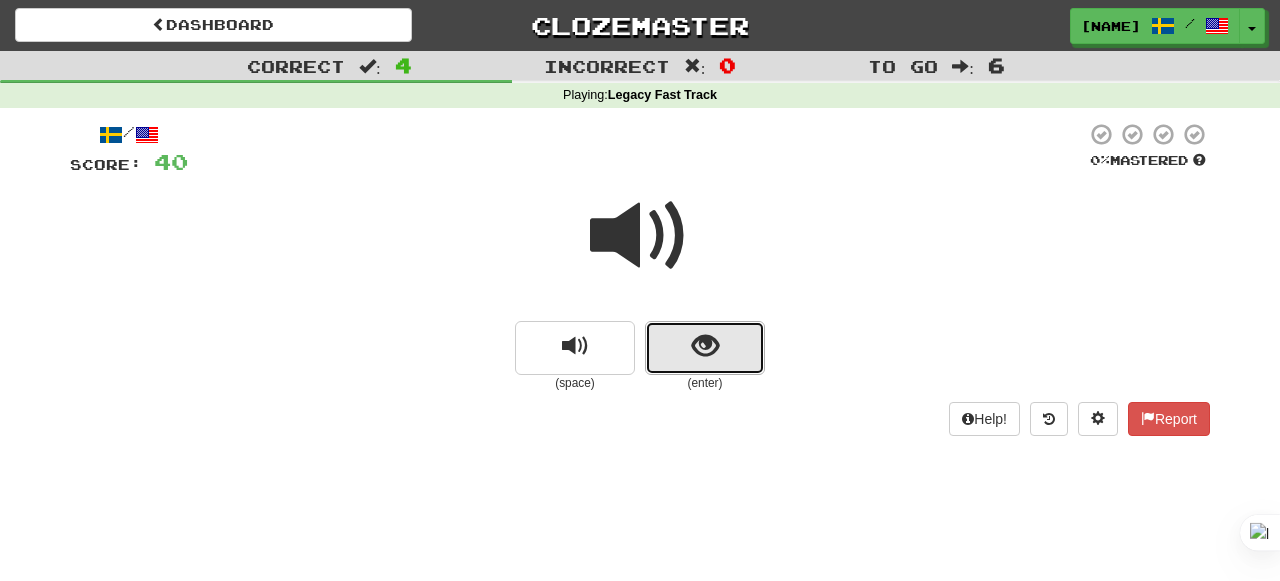 click at bounding box center [705, 348] 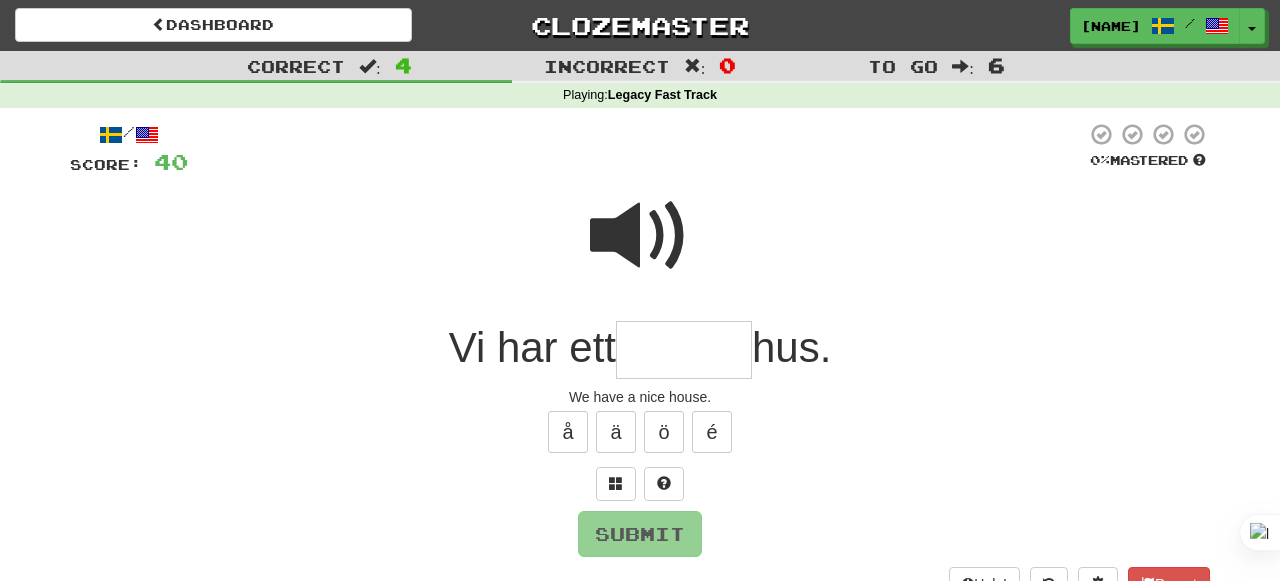 click at bounding box center (640, 236) 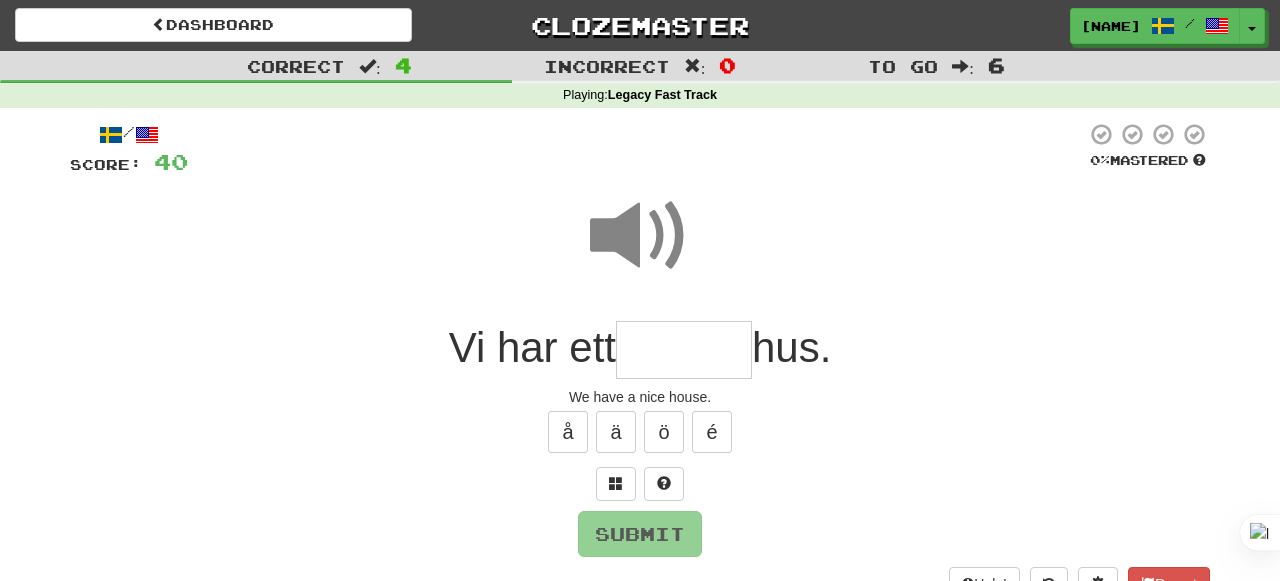 click at bounding box center [640, 249] 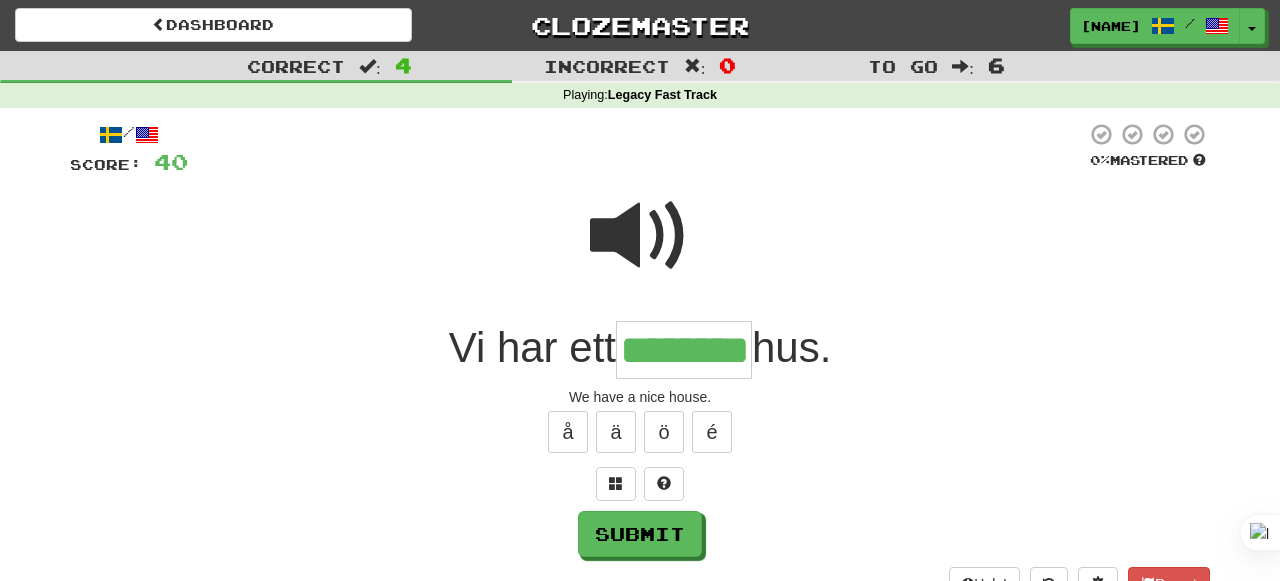 type on "********" 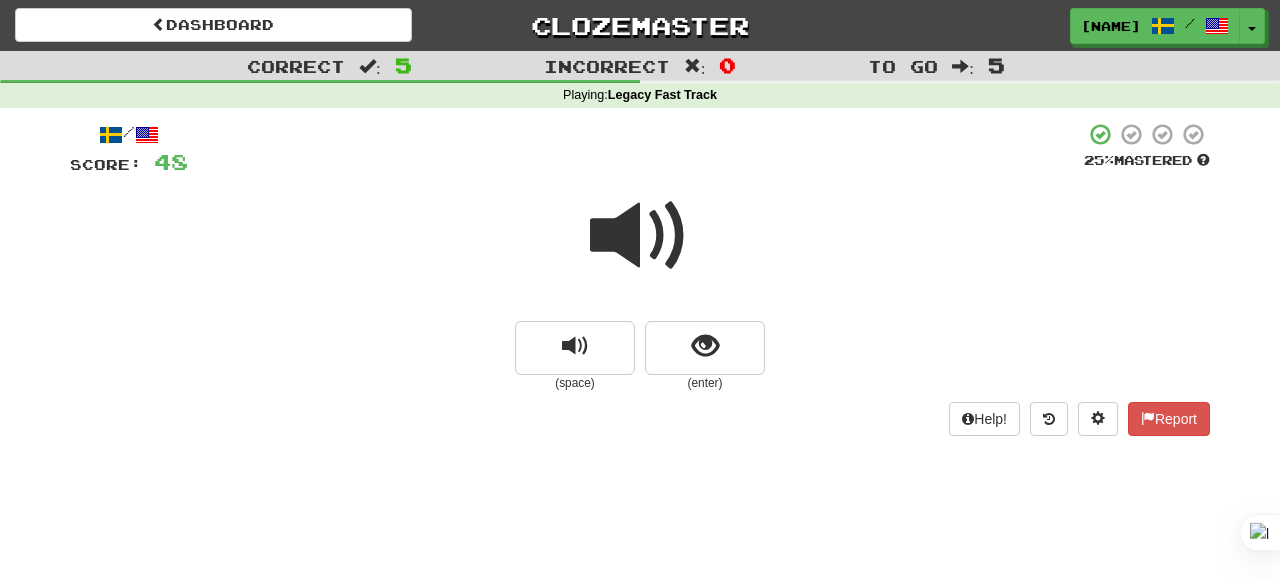 click at bounding box center (640, 236) 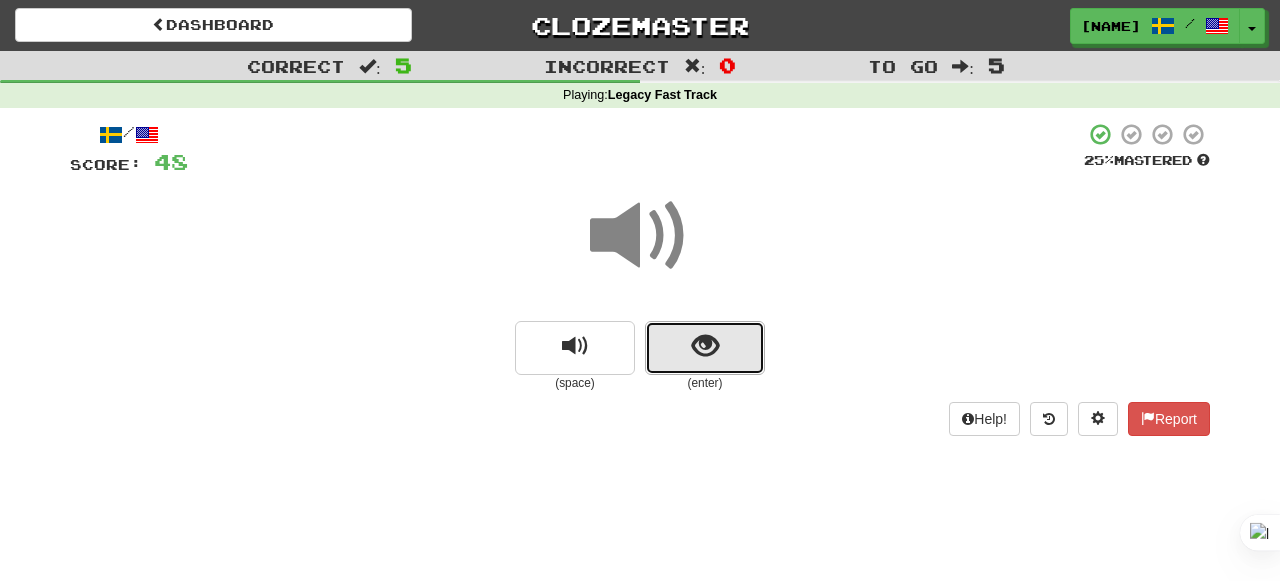 click at bounding box center [705, 348] 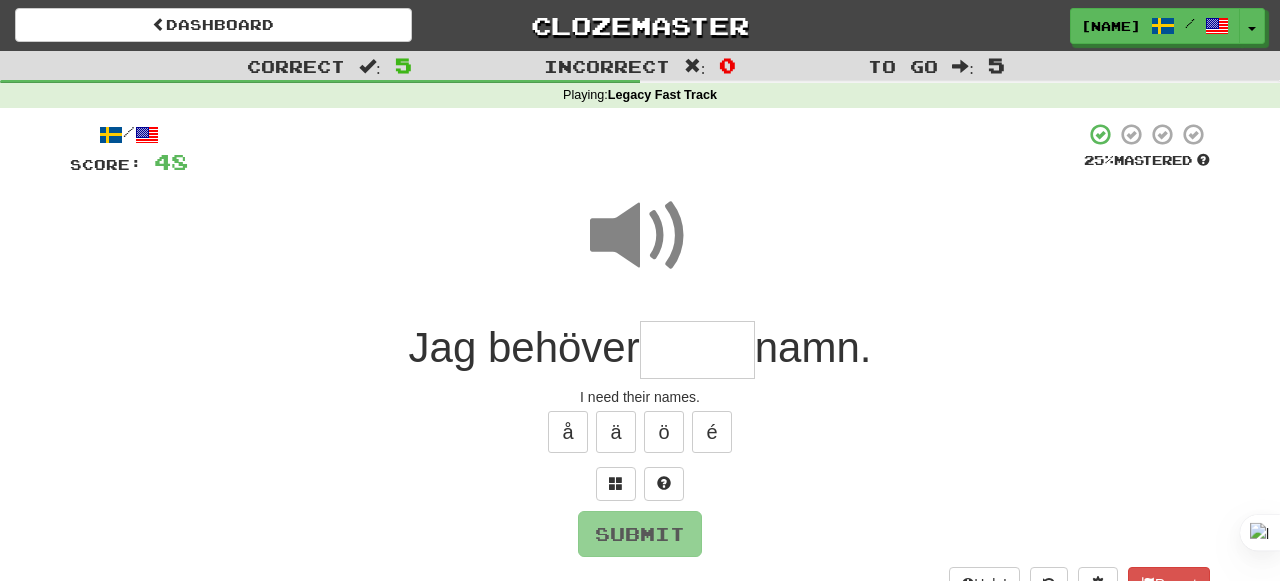 click at bounding box center [640, 236] 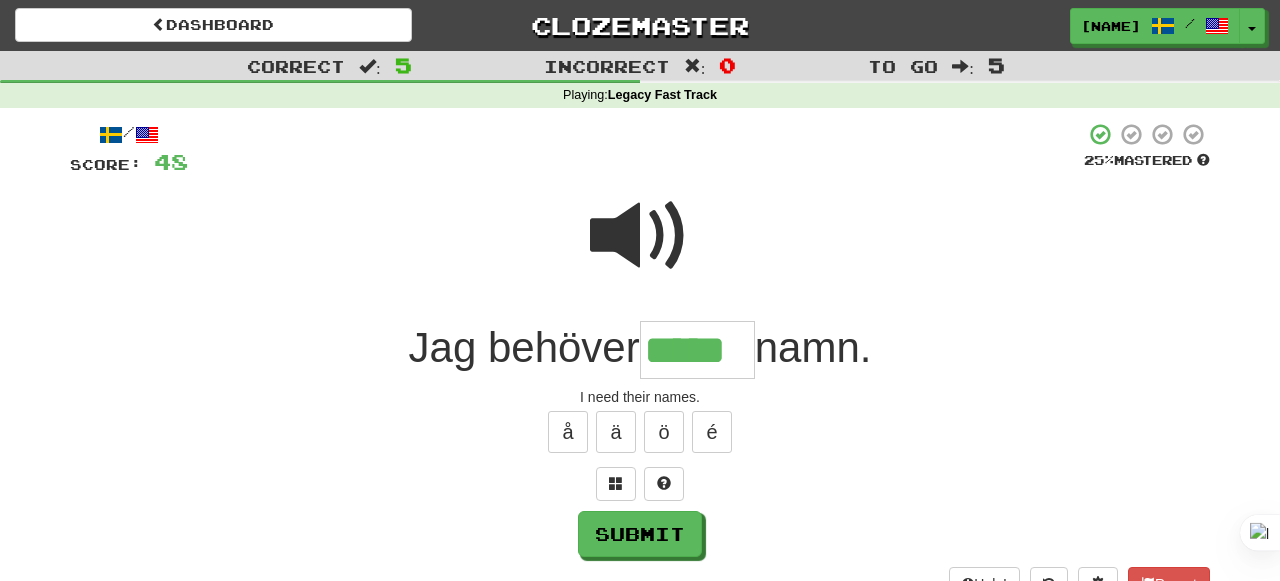 type on "*****" 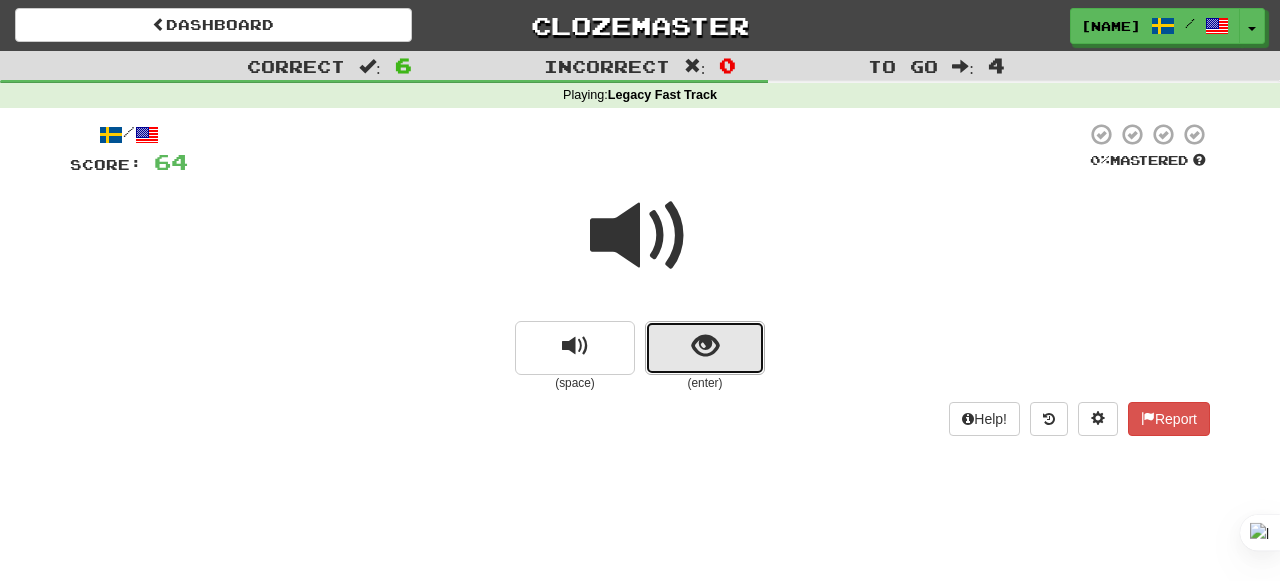 click at bounding box center (705, 346) 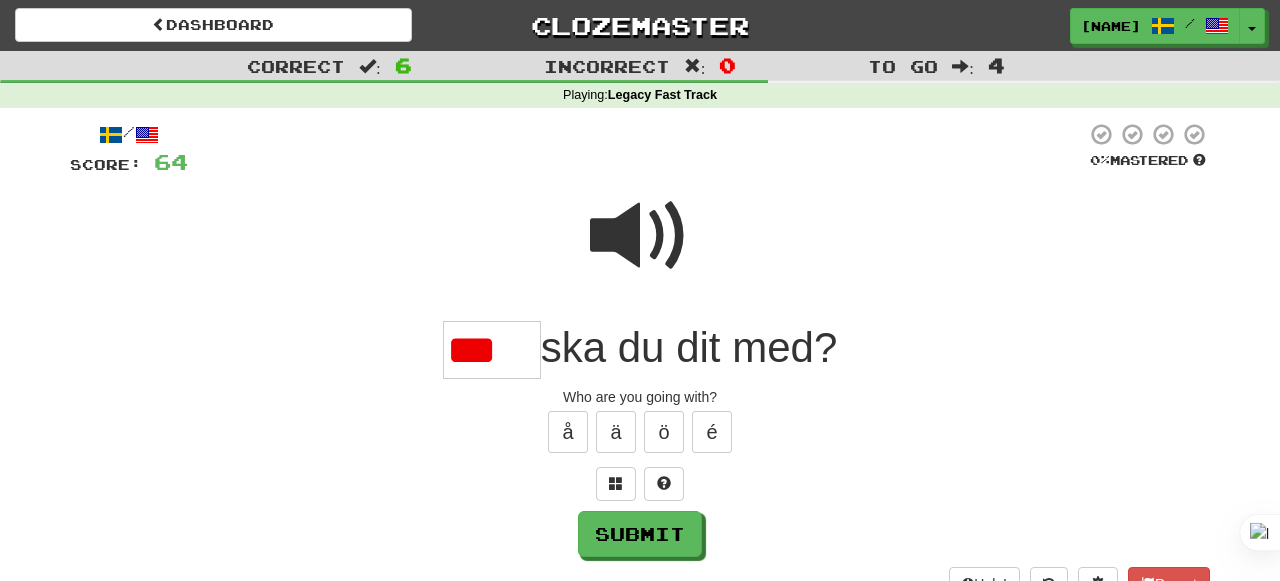 scroll, scrollTop: 0, scrollLeft: 0, axis: both 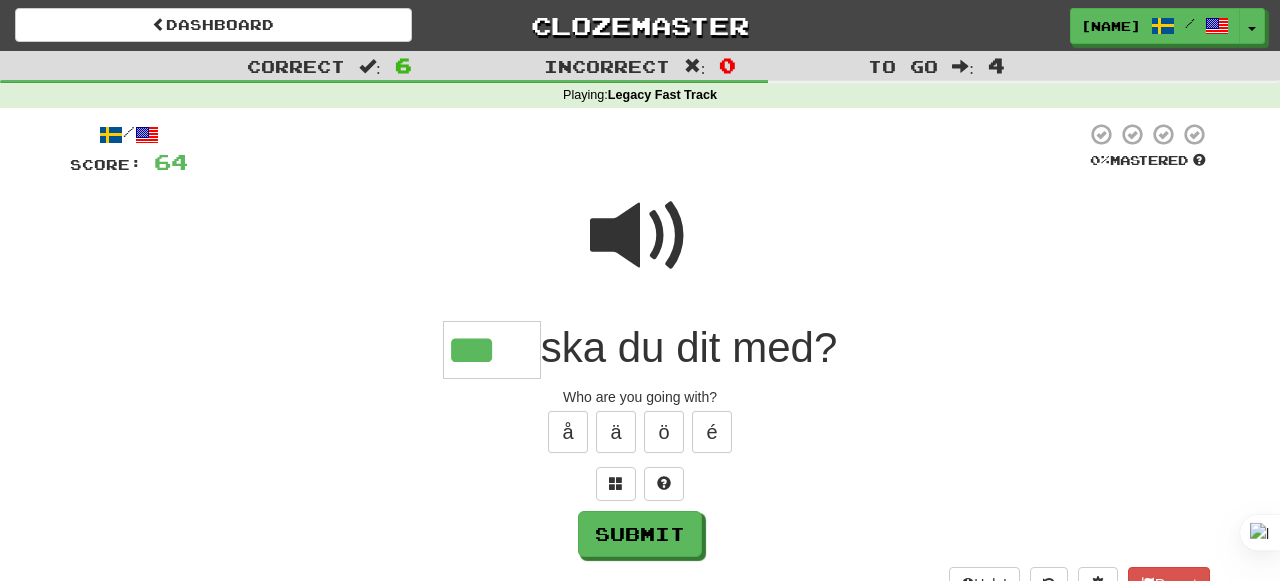 type on "*****" 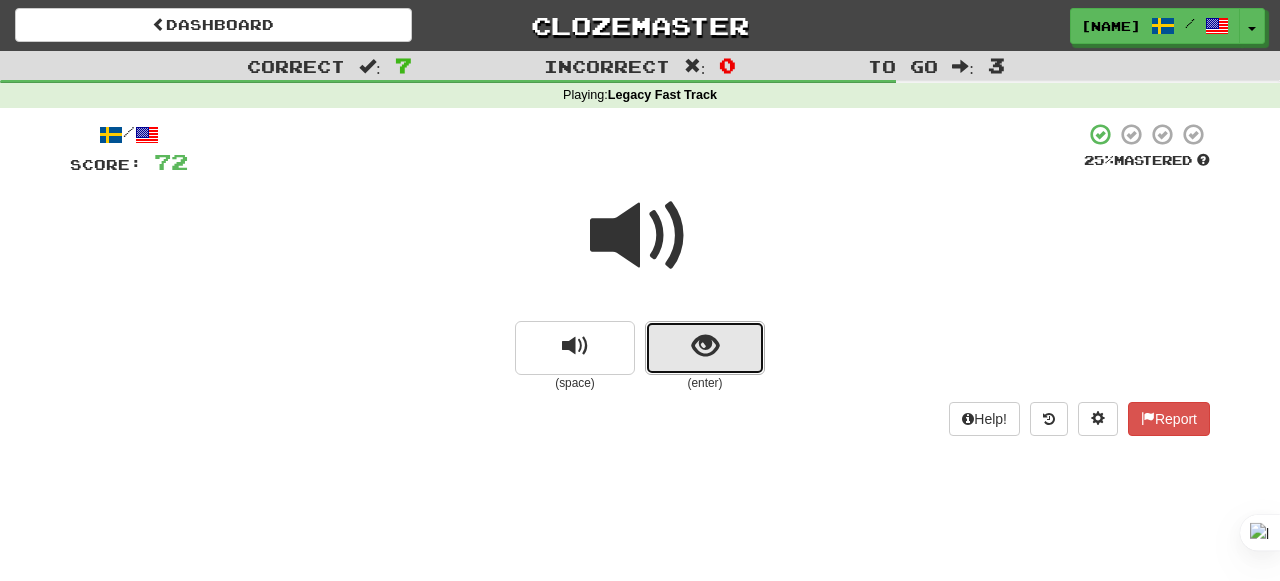 click at bounding box center (705, 348) 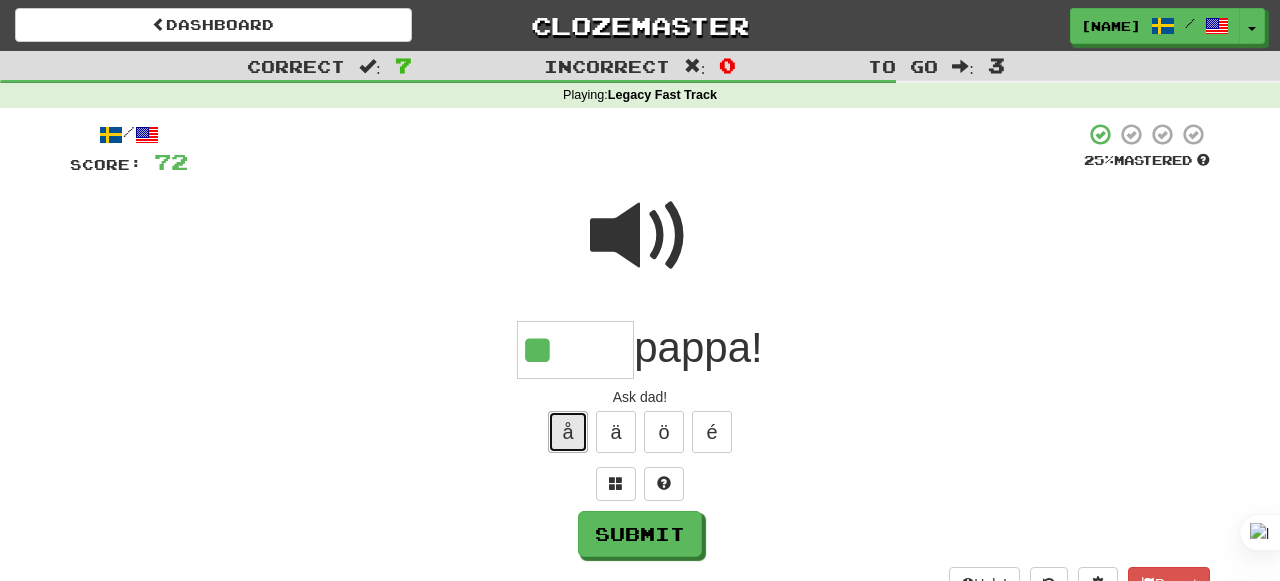 click on "å" at bounding box center [568, 432] 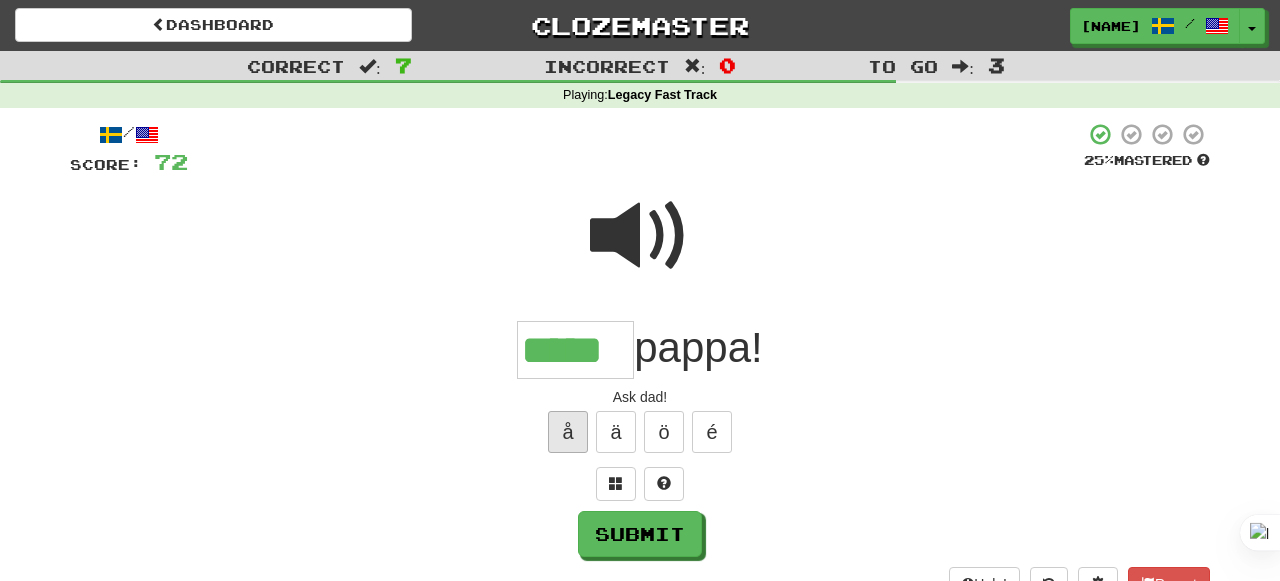 scroll, scrollTop: 0, scrollLeft: 0, axis: both 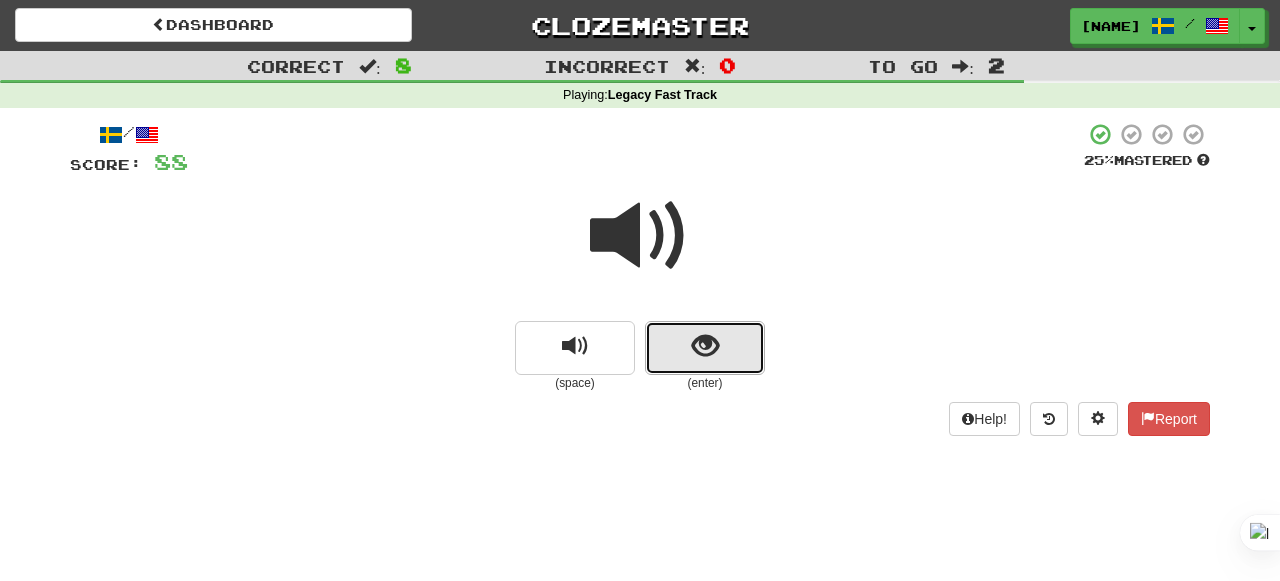 click at bounding box center (705, 346) 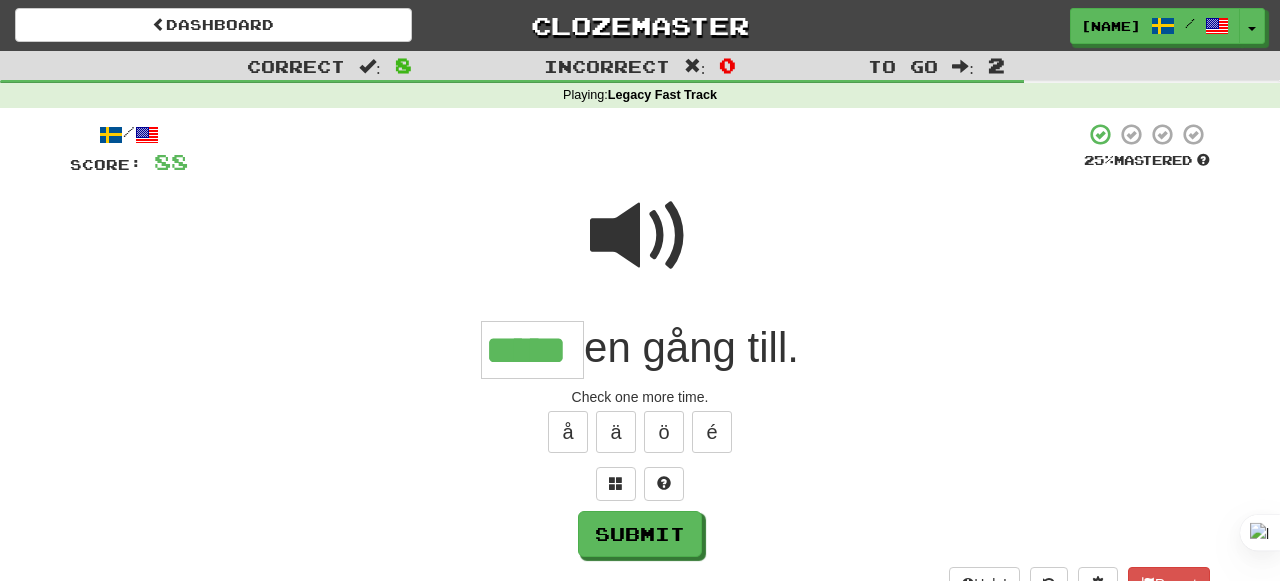 scroll, scrollTop: 0, scrollLeft: 0, axis: both 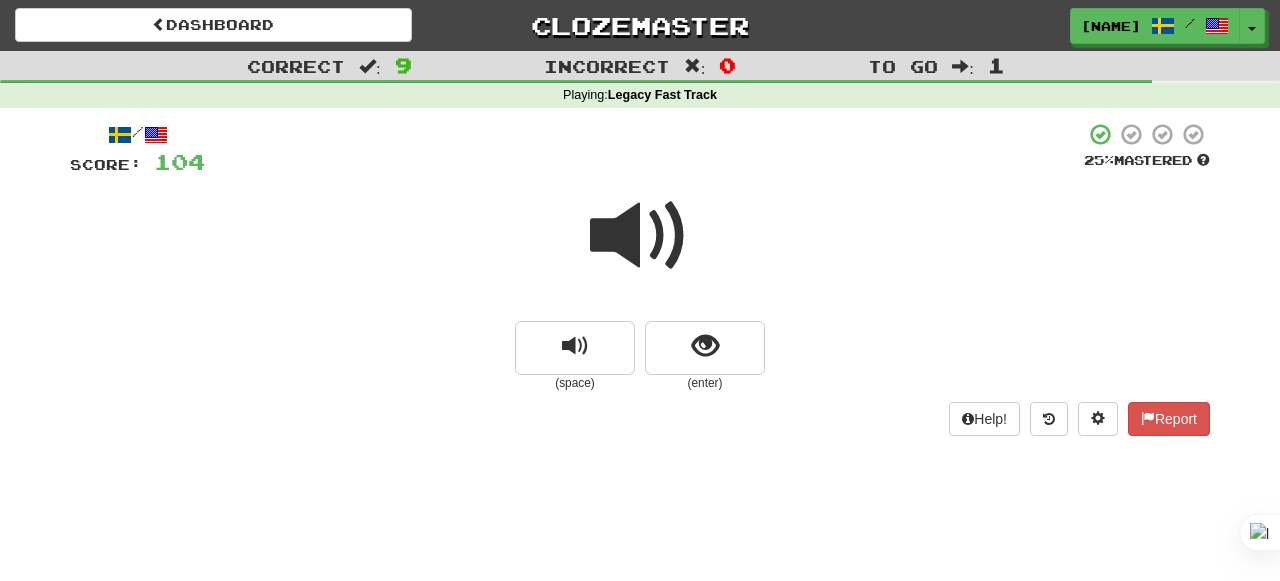 click at bounding box center (640, 249) 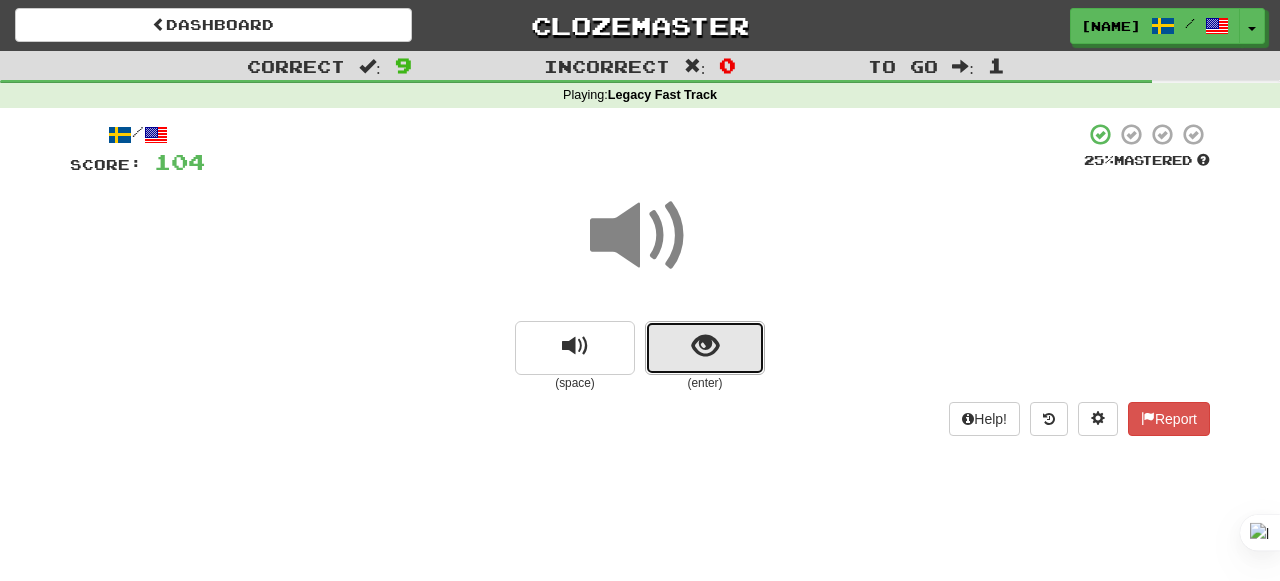 click at bounding box center (705, 348) 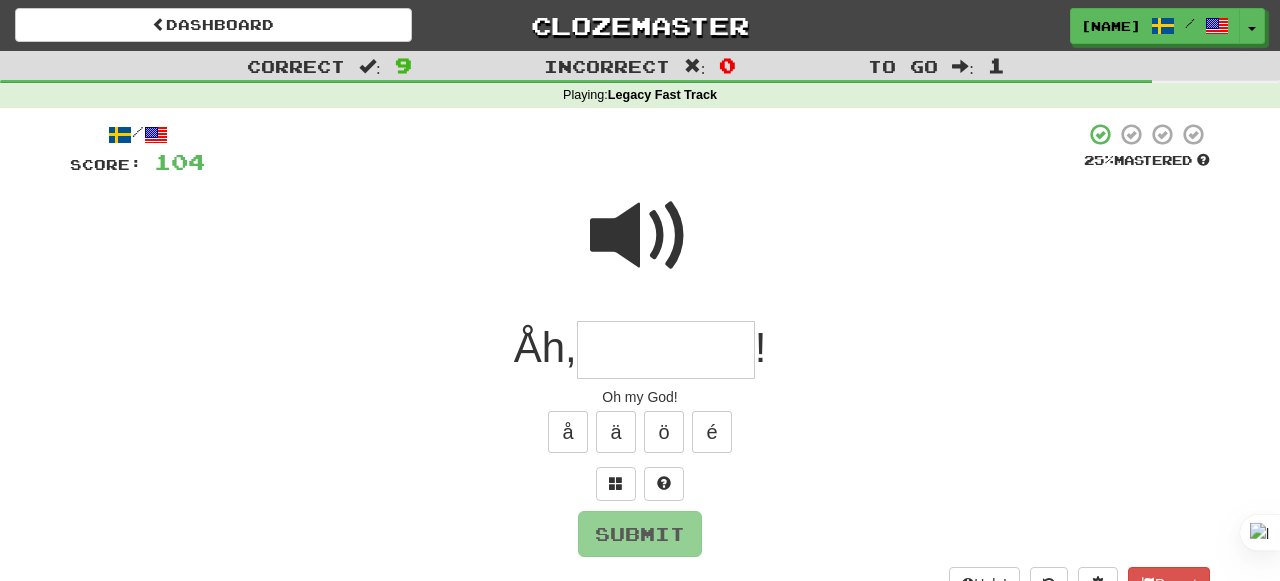 click at bounding box center (666, 350) 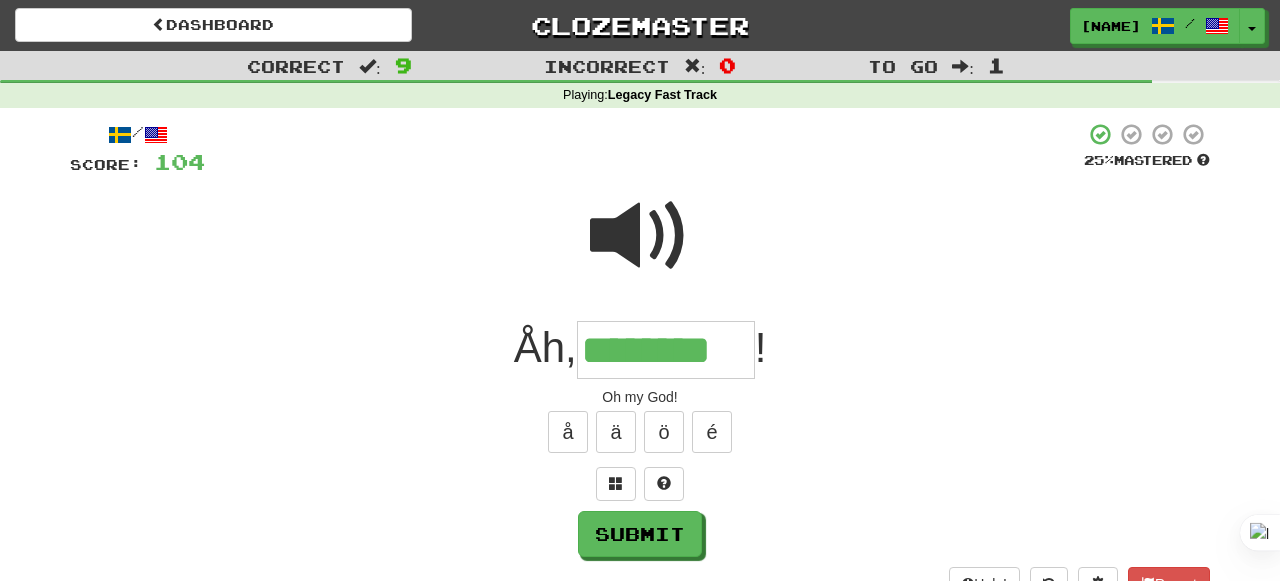 type on "********" 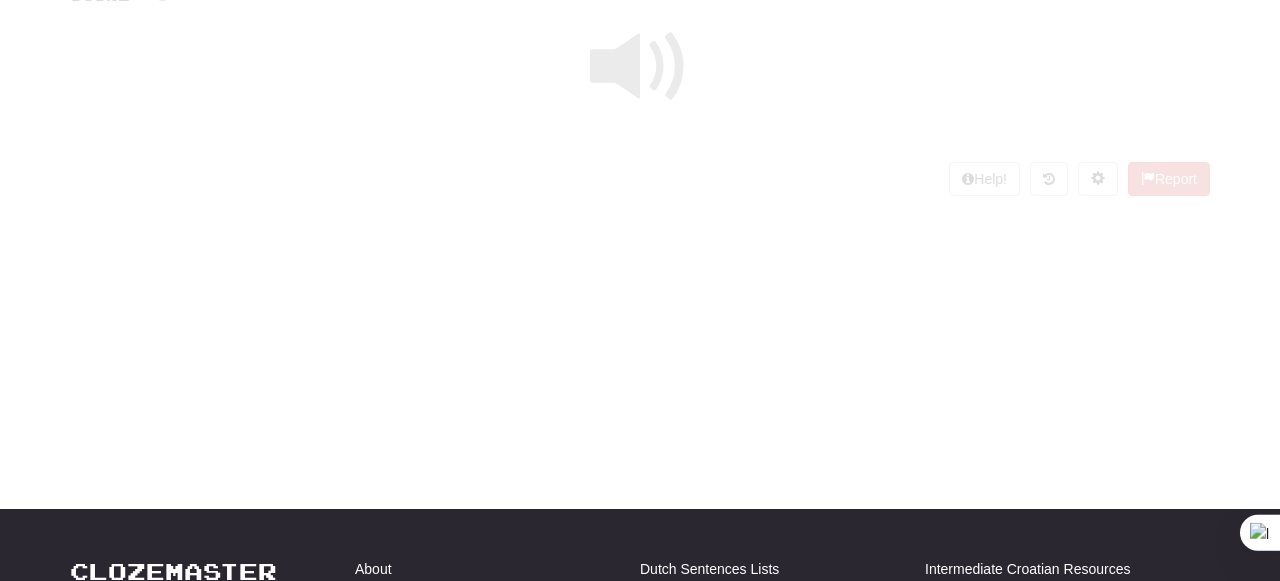 scroll, scrollTop: 82, scrollLeft: 0, axis: vertical 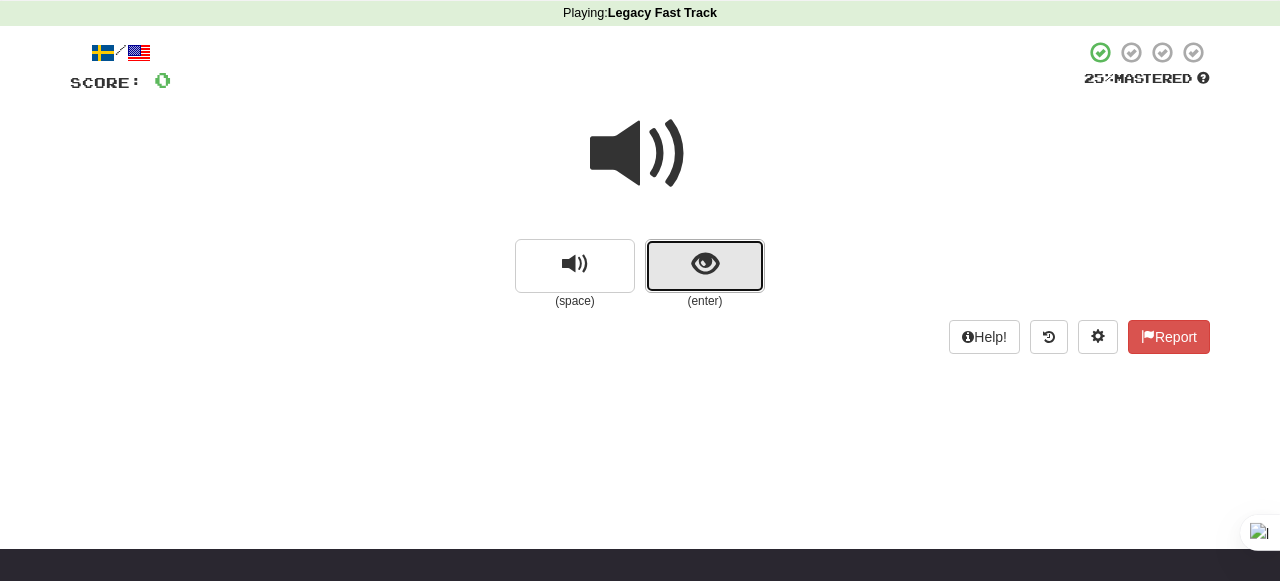 click at bounding box center (705, 264) 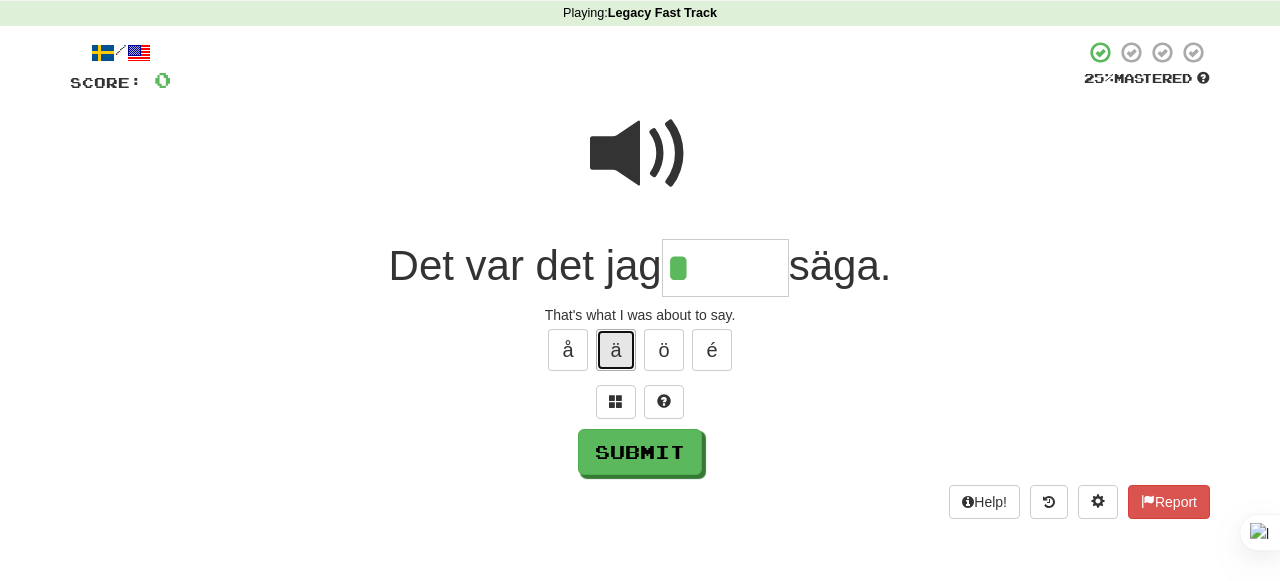 click on "ä" at bounding box center (616, 350) 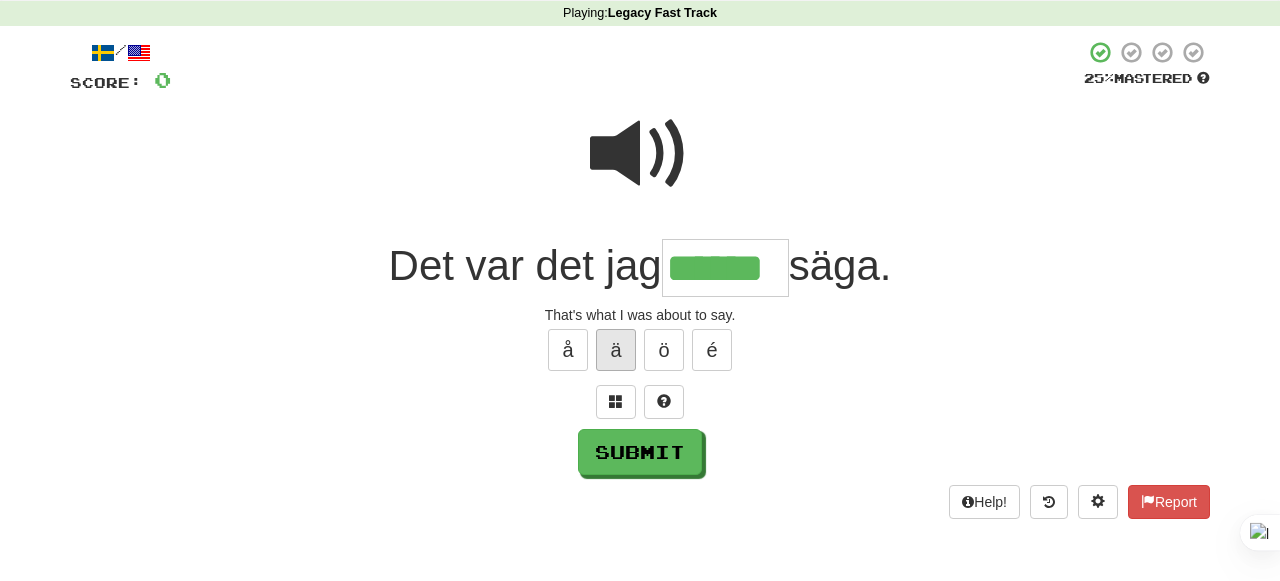 type on "******" 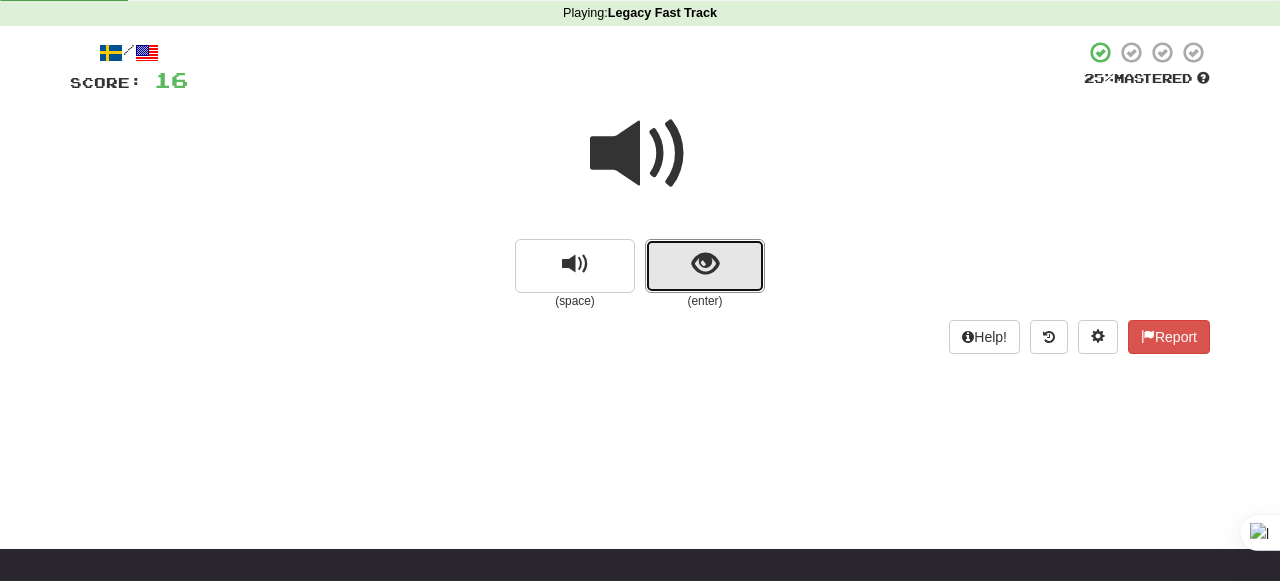 click at bounding box center (705, 266) 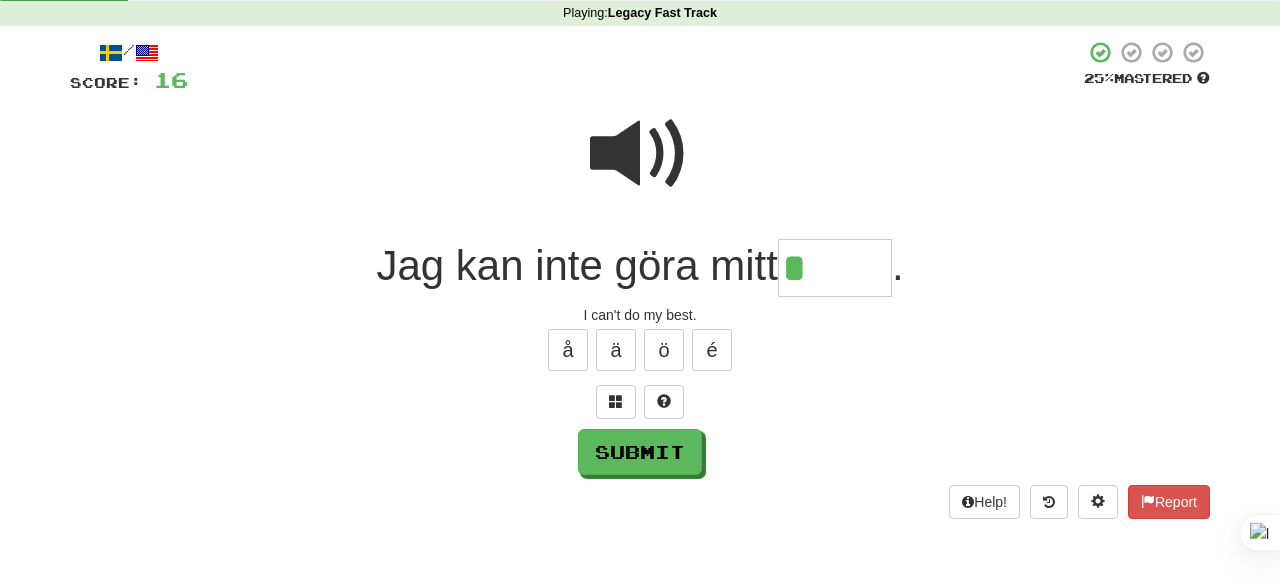 click on "å ä ö é" at bounding box center [640, 350] 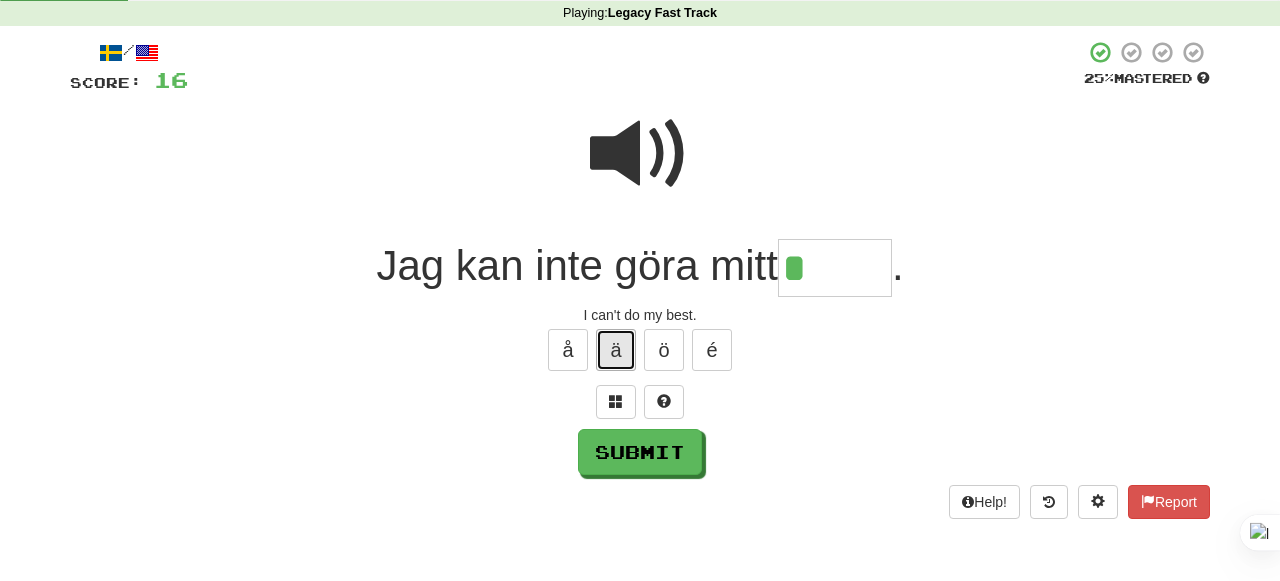 click on "ä" at bounding box center (616, 350) 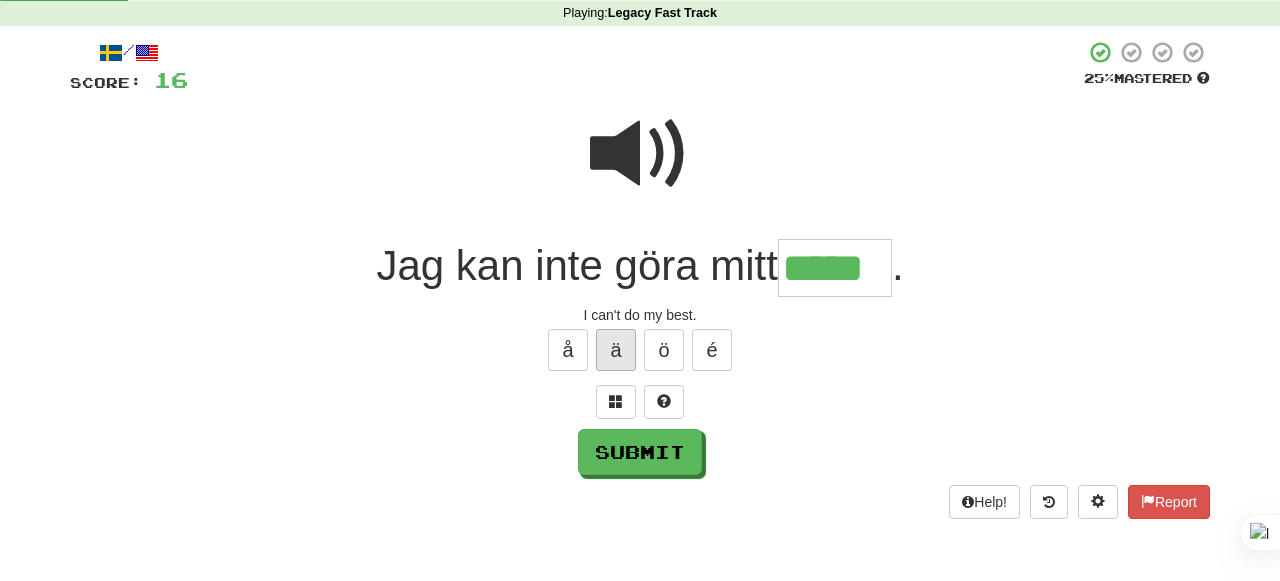 type on "*****" 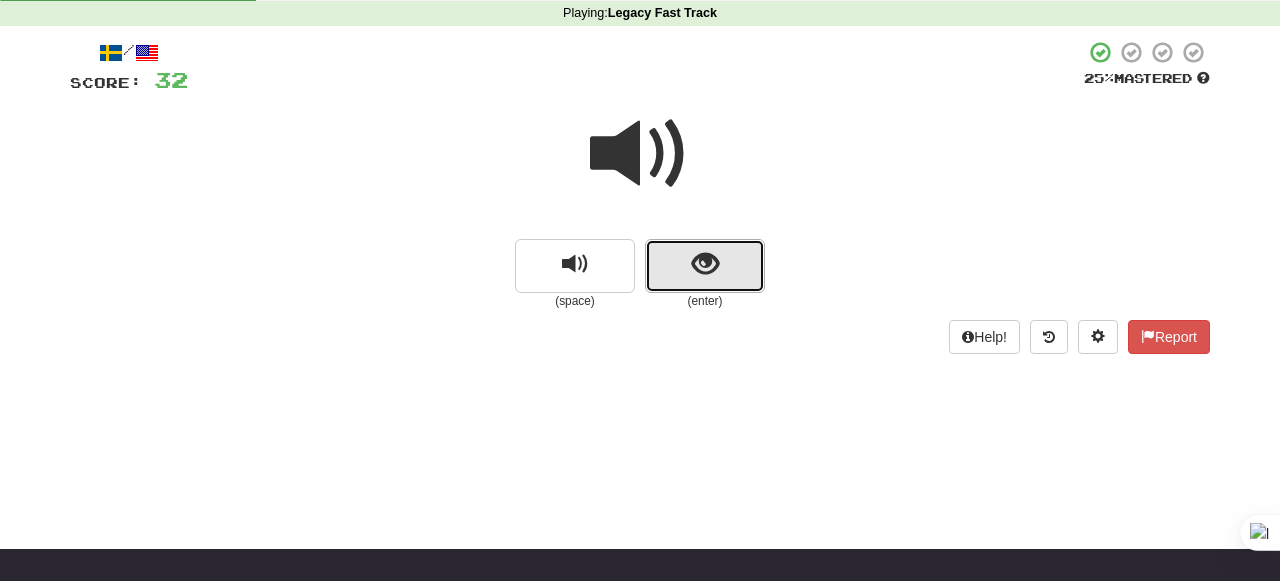 click at bounding box center (705, 264) 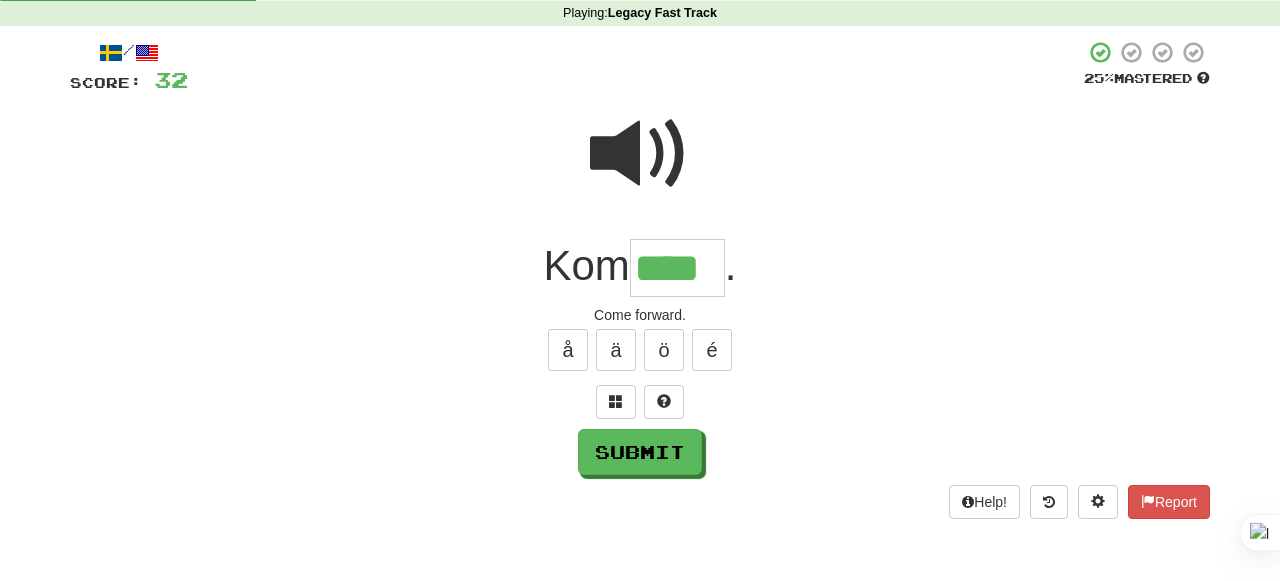 type on "****" 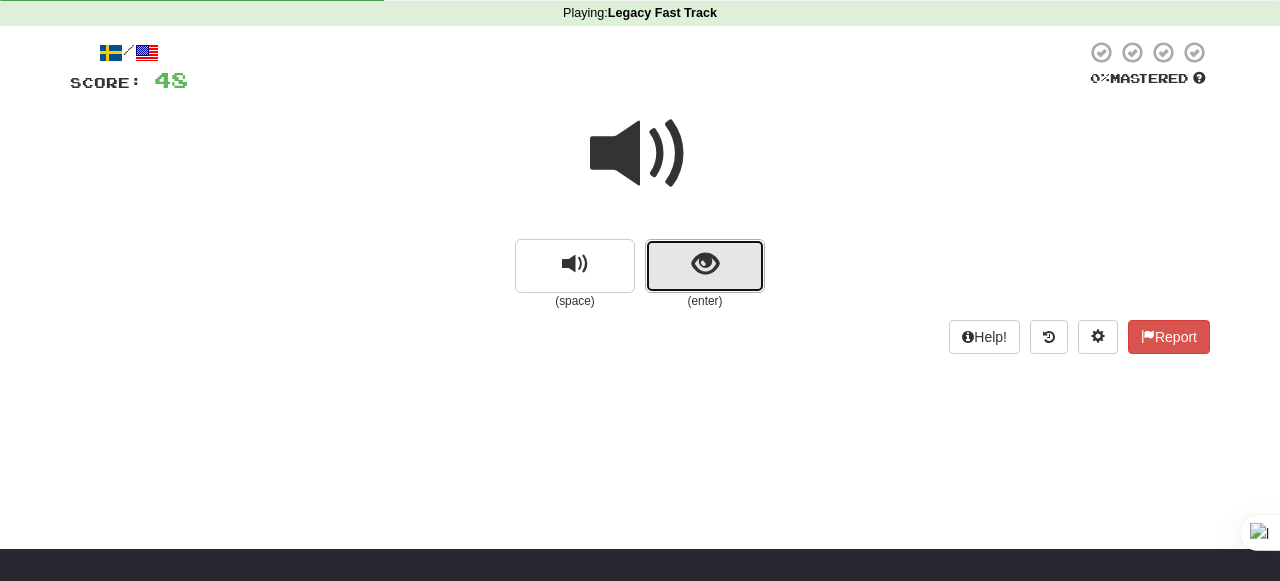 click at bounding box center (705, 266) 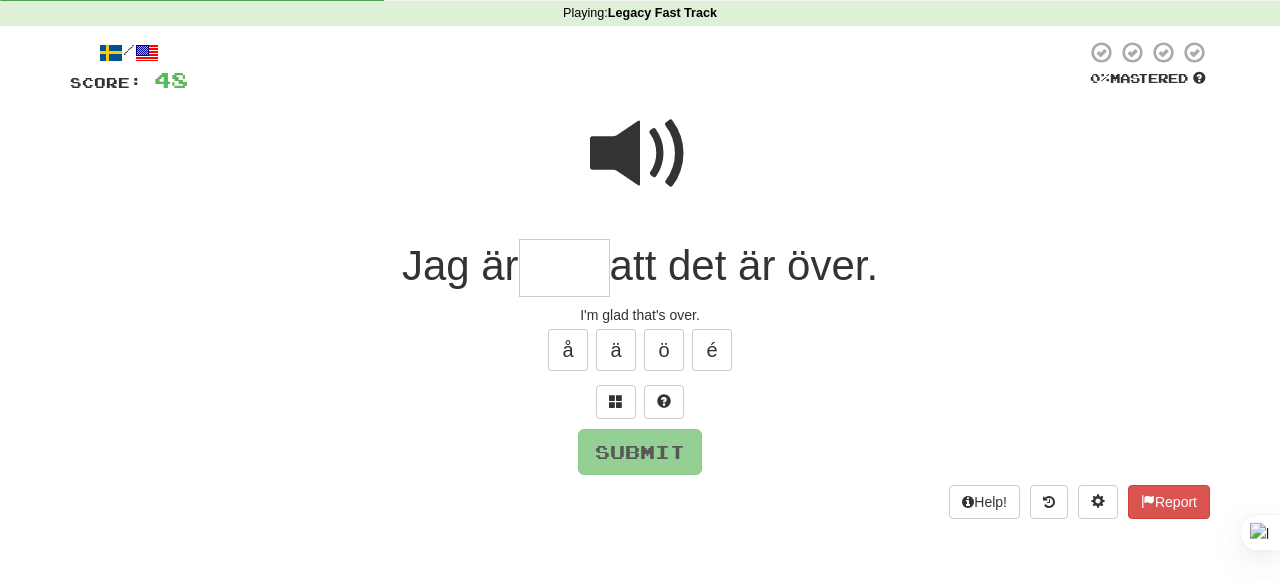 click at bounding box center [640, 154] 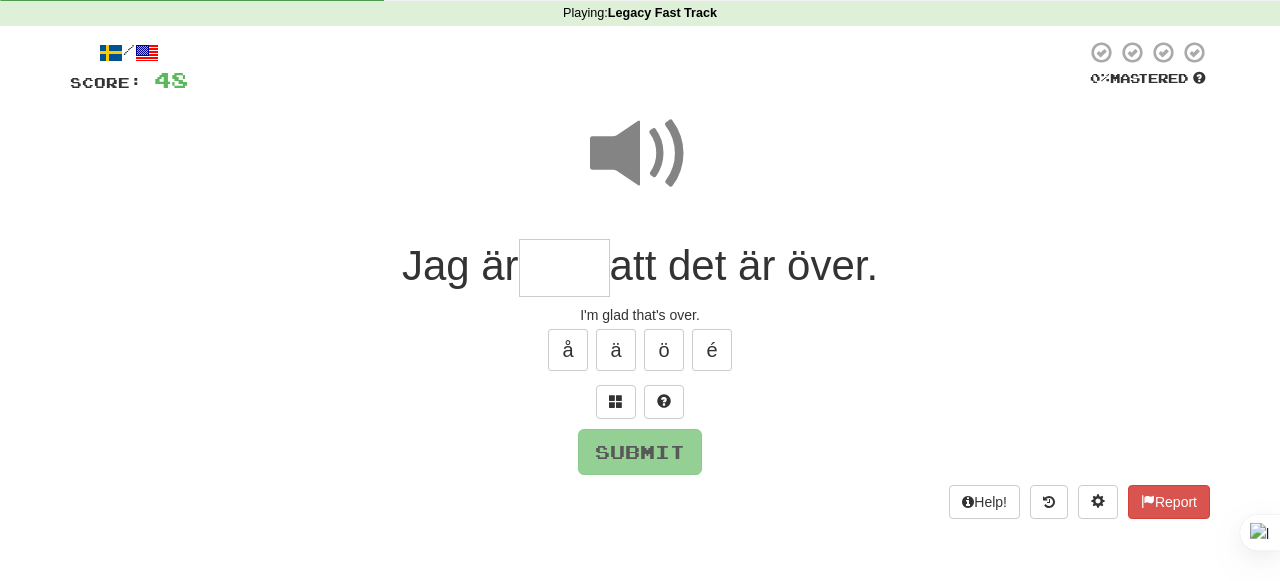 click at bounding box center [564, 268] 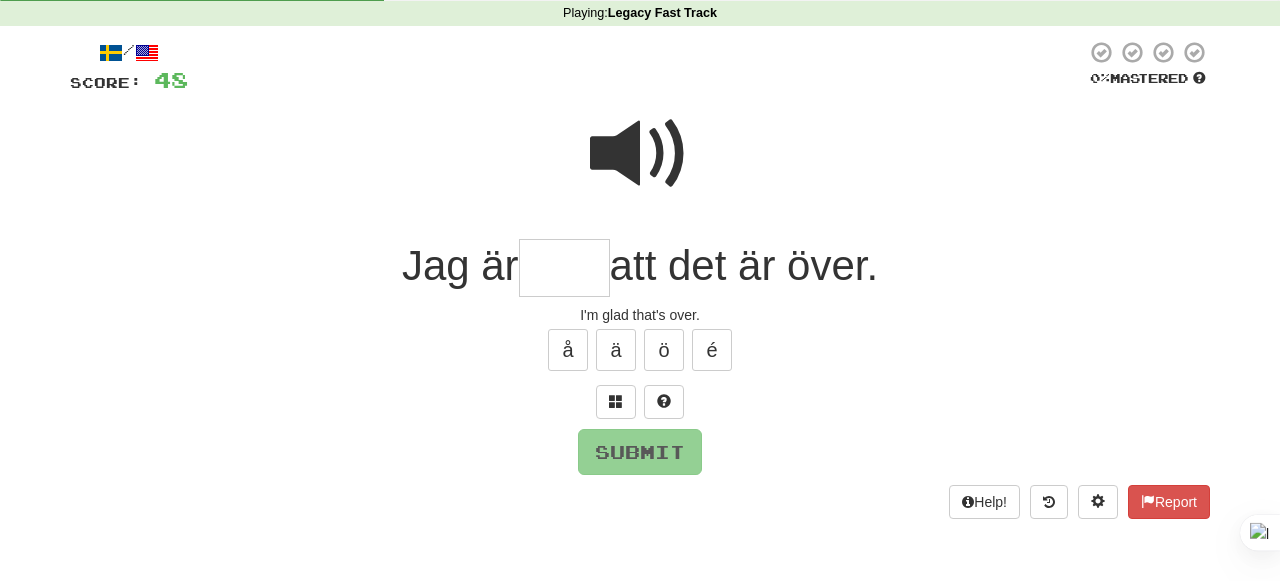 type on "*" 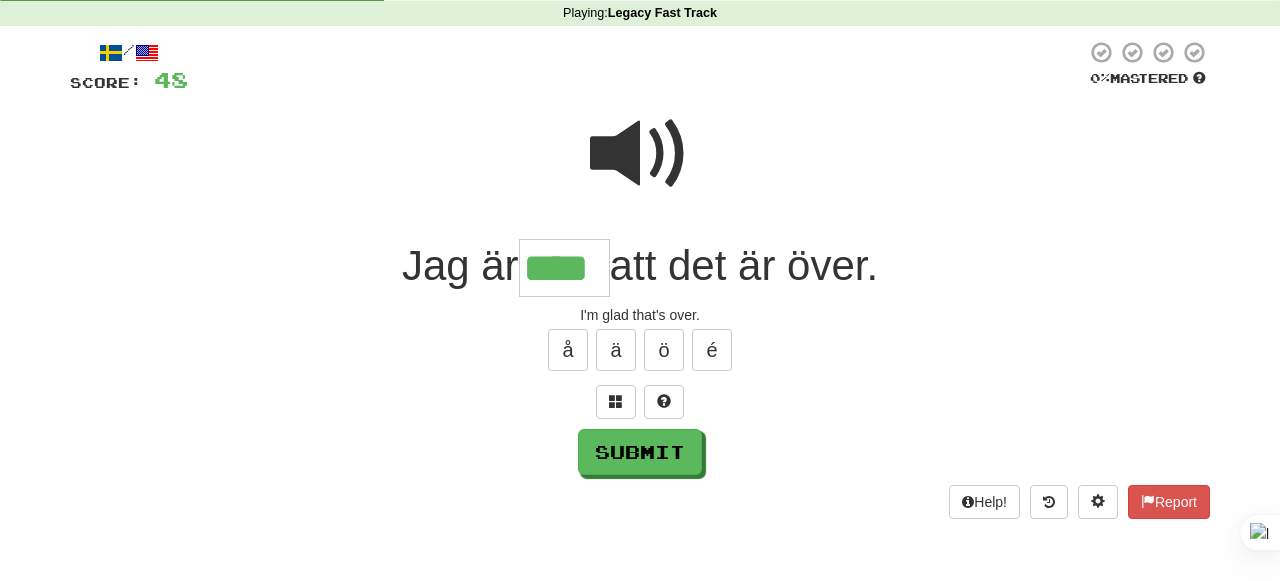 type on "****" 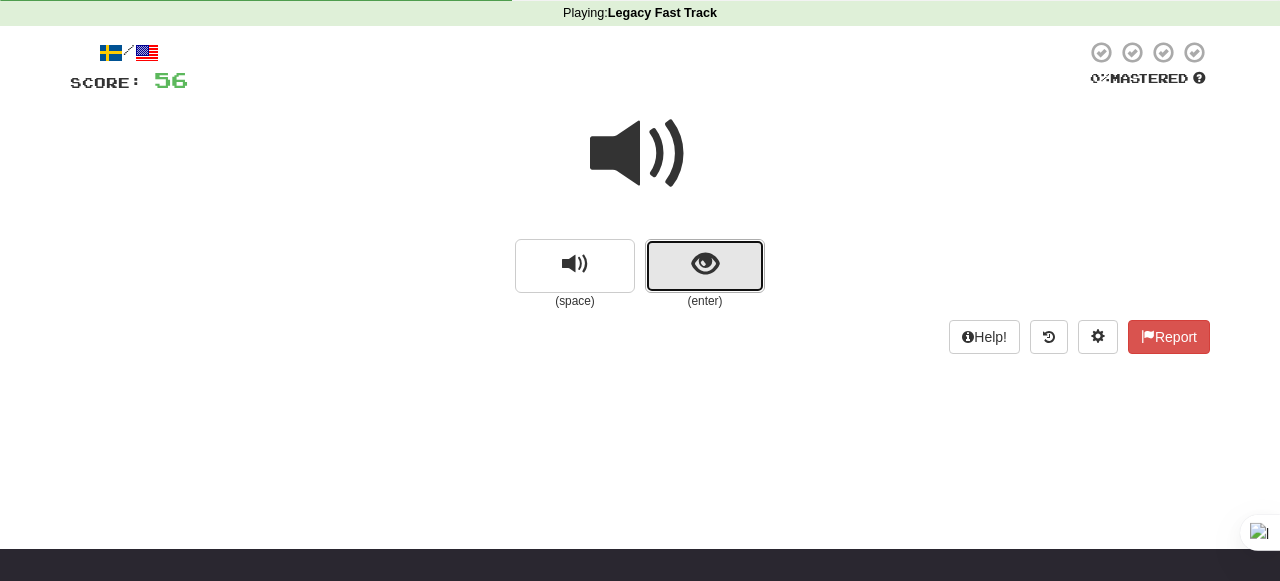 click at bounding box center (705, 264) 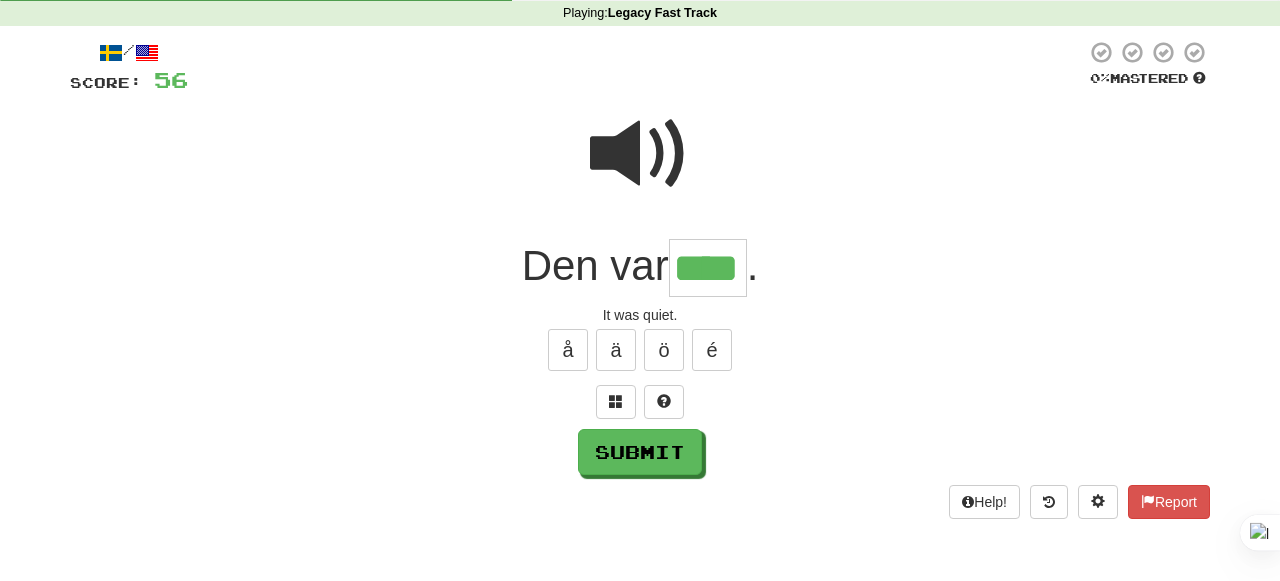 type on "****" 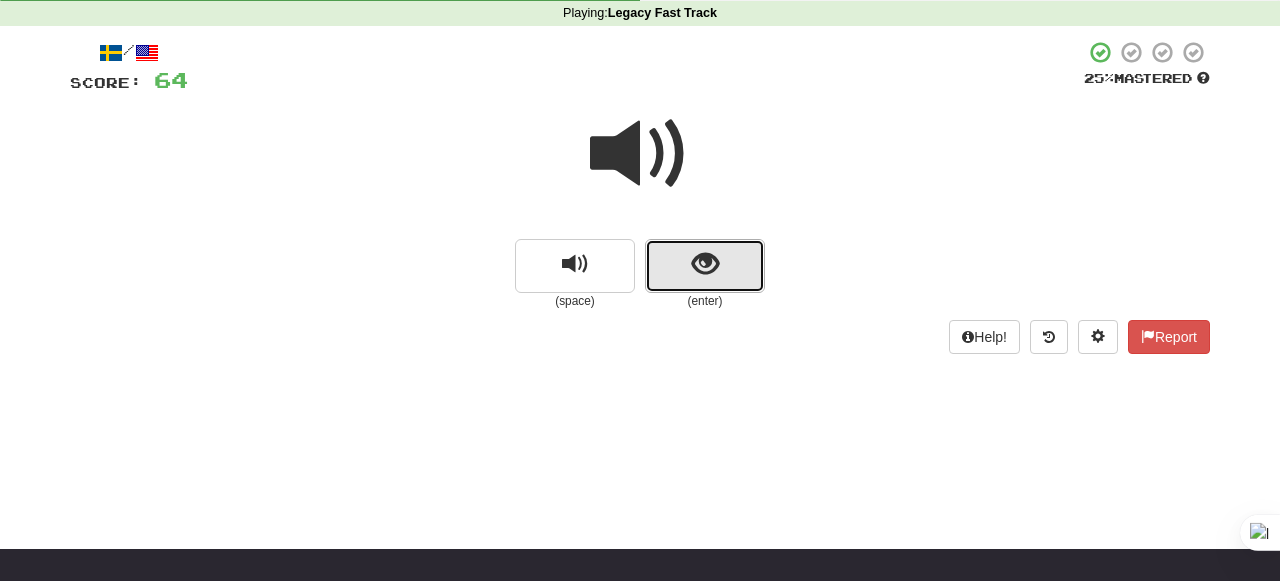 click at bounding box center [705, 266] 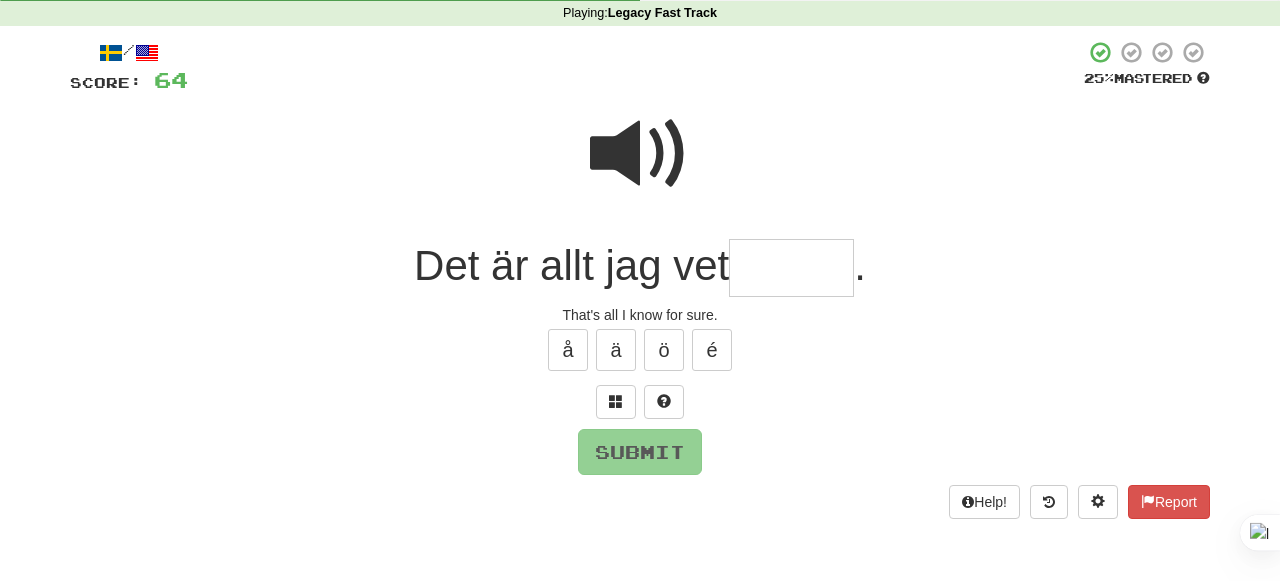 click at bounding box center [640, 154] 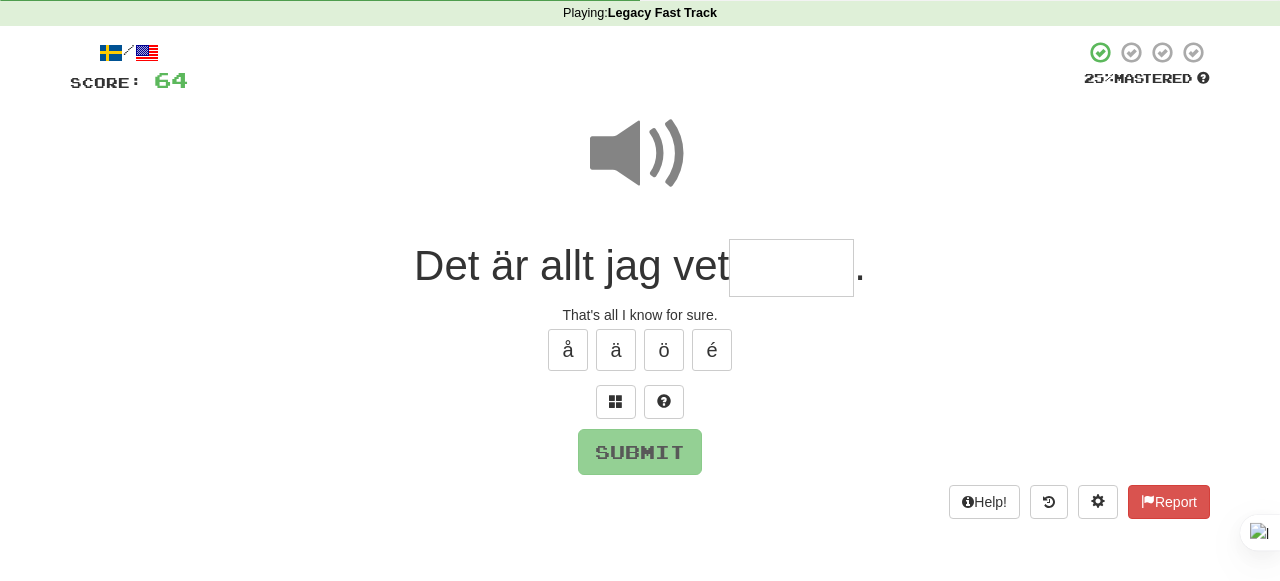 click at bounding box center [791, 268] 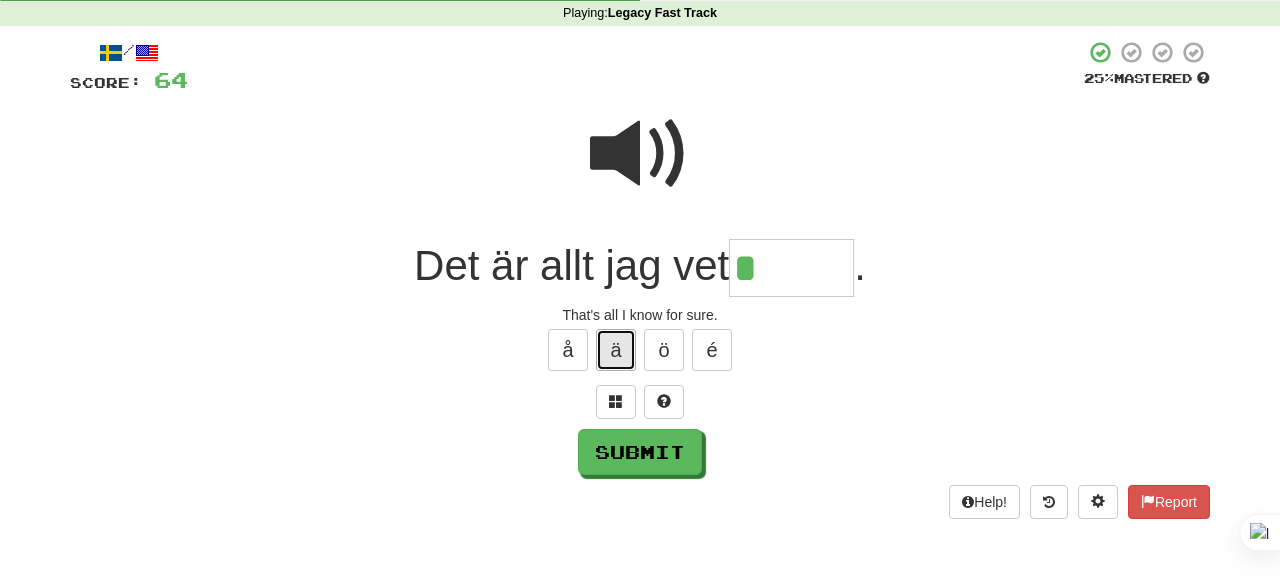 click on "ä" at bounding box center (616, 350) 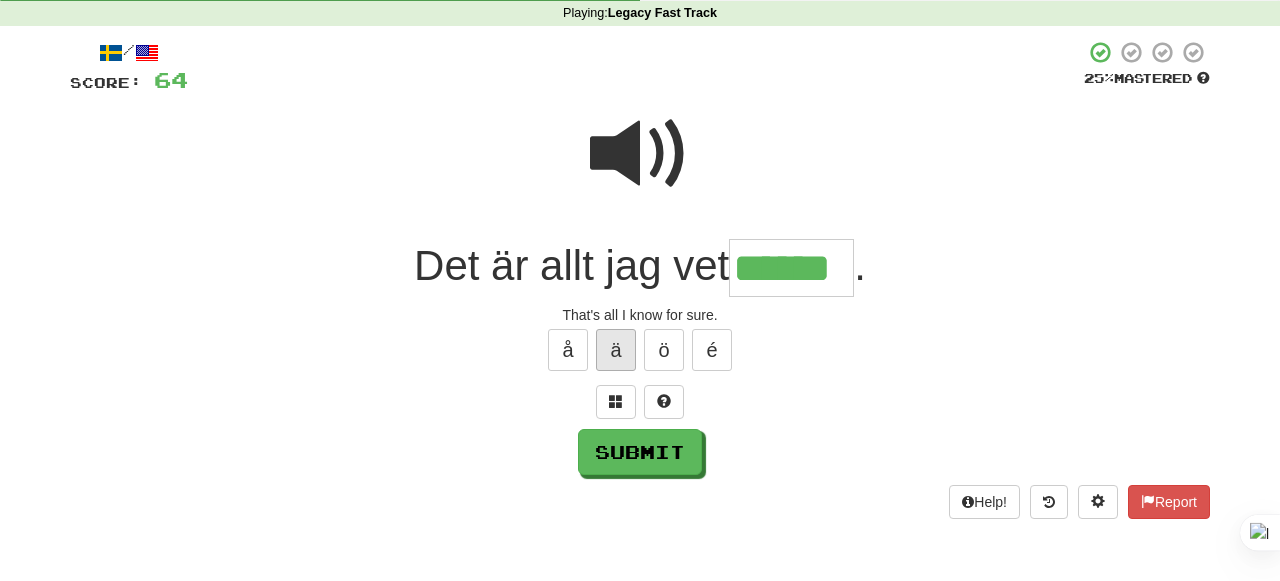 type on "******" 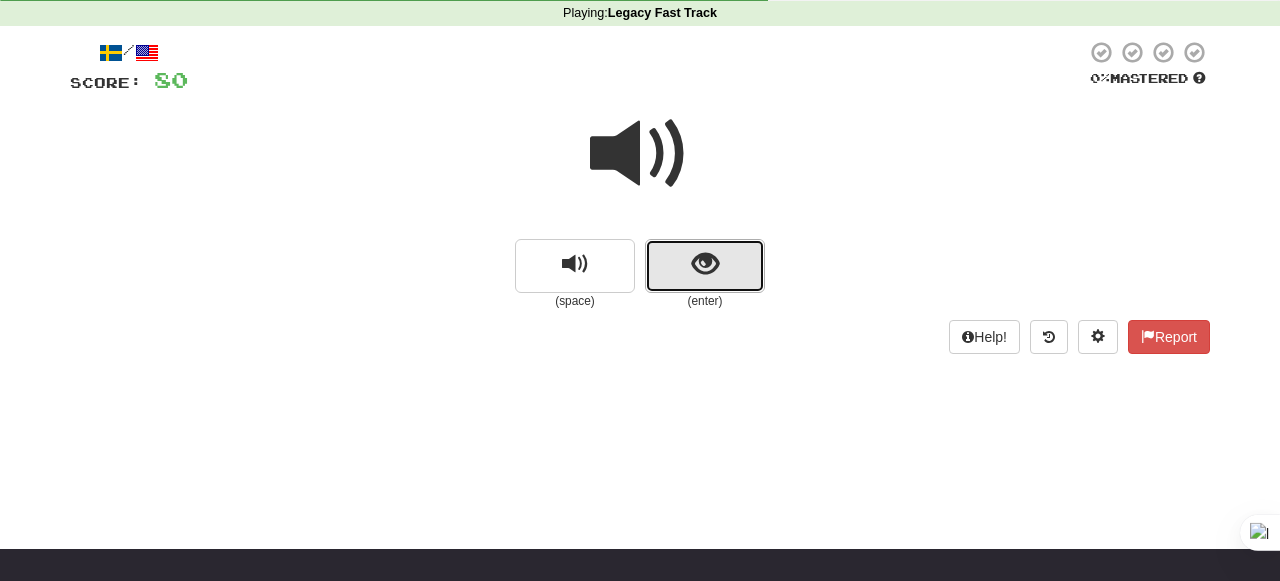 click at bounding box center (705, 266) 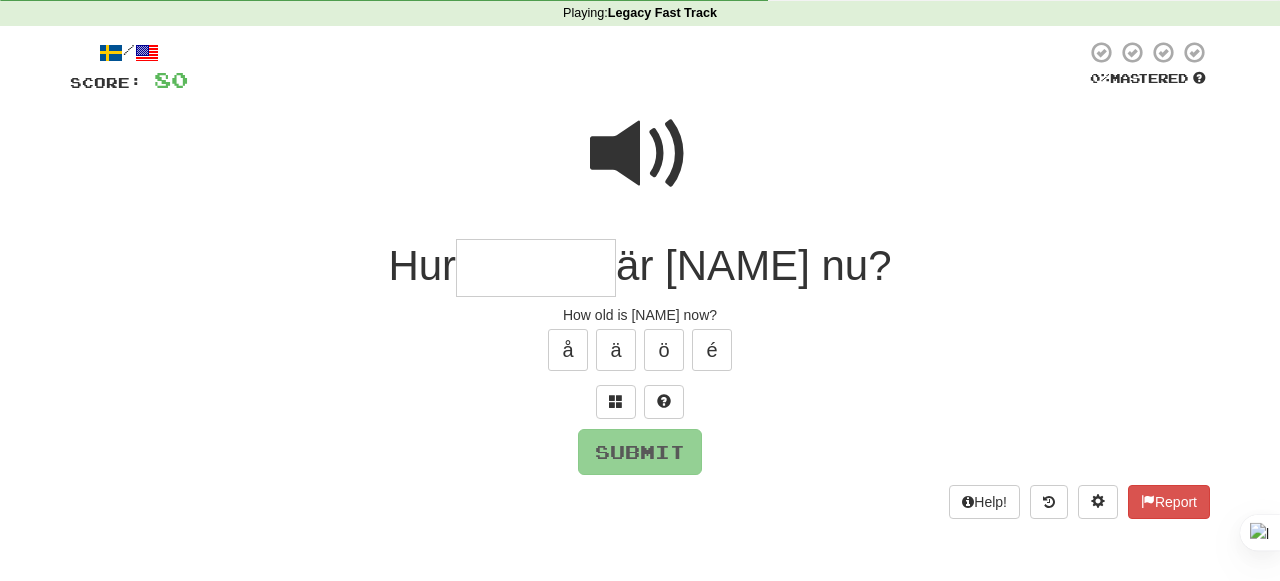 click at bounding box center [640, 154] 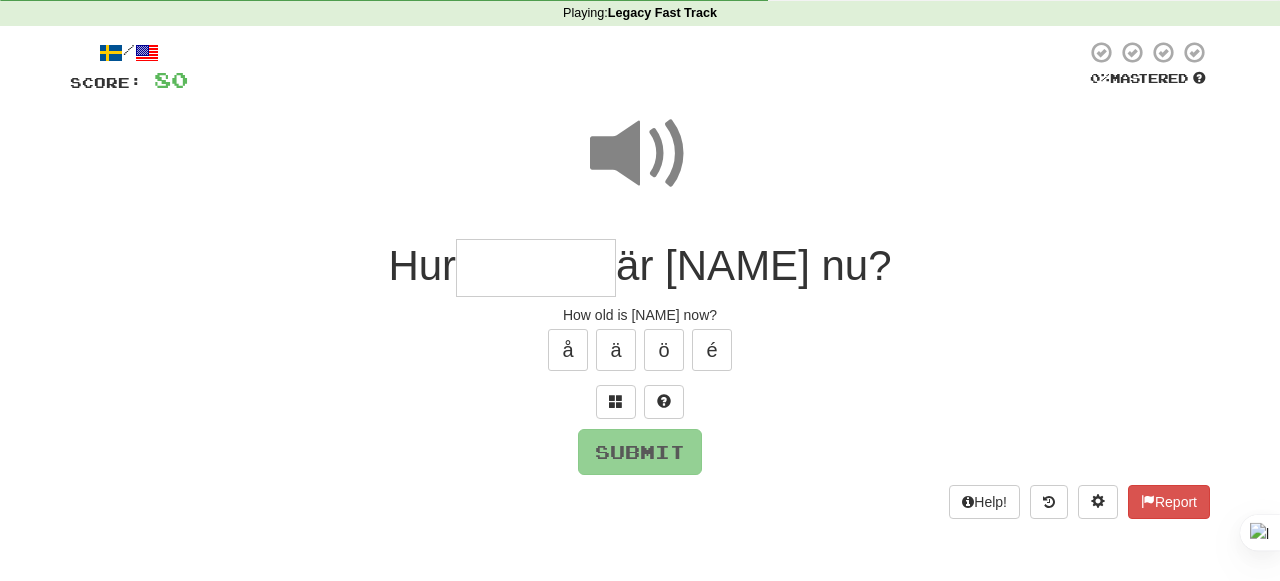 click at bounding box center (536, 268) 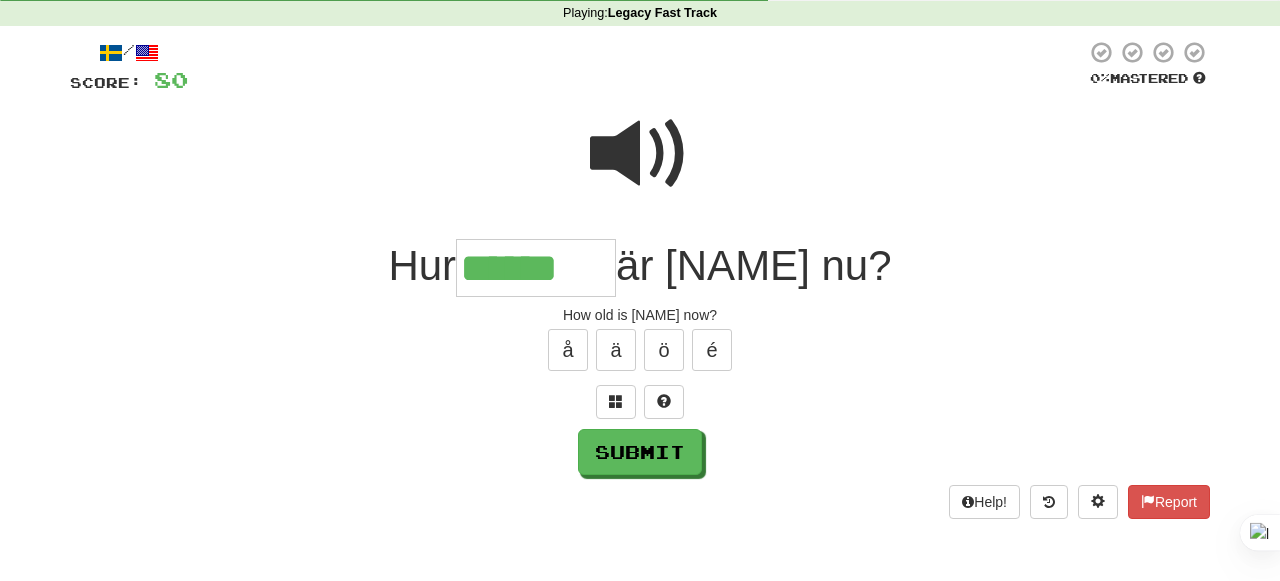 type on "******" 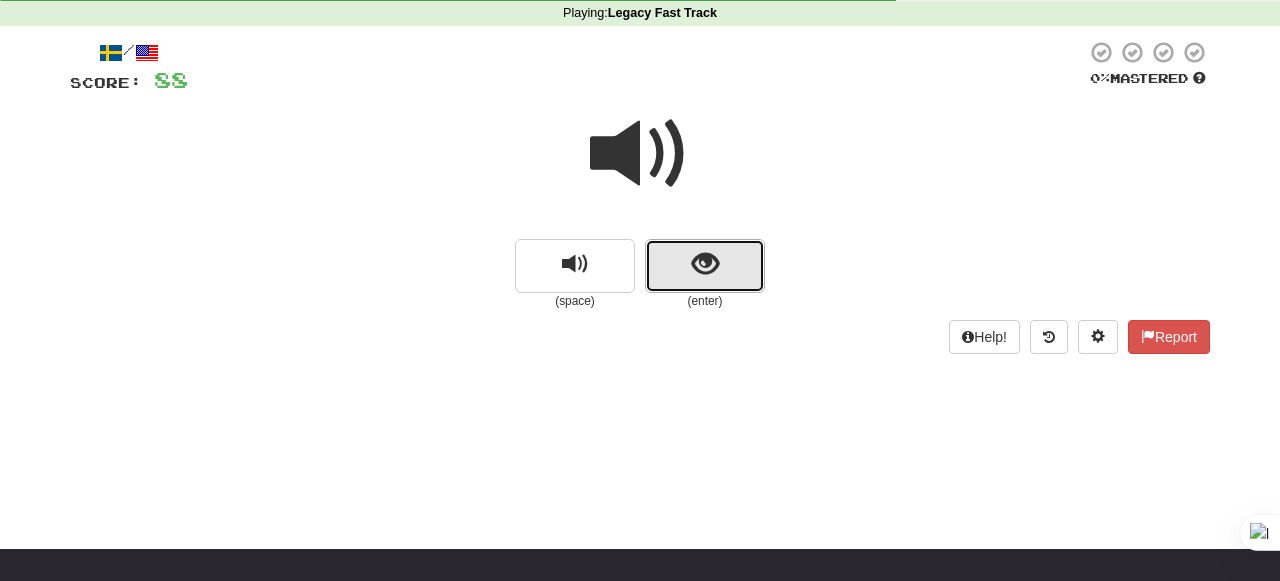 click at bounding box center (705, 264) 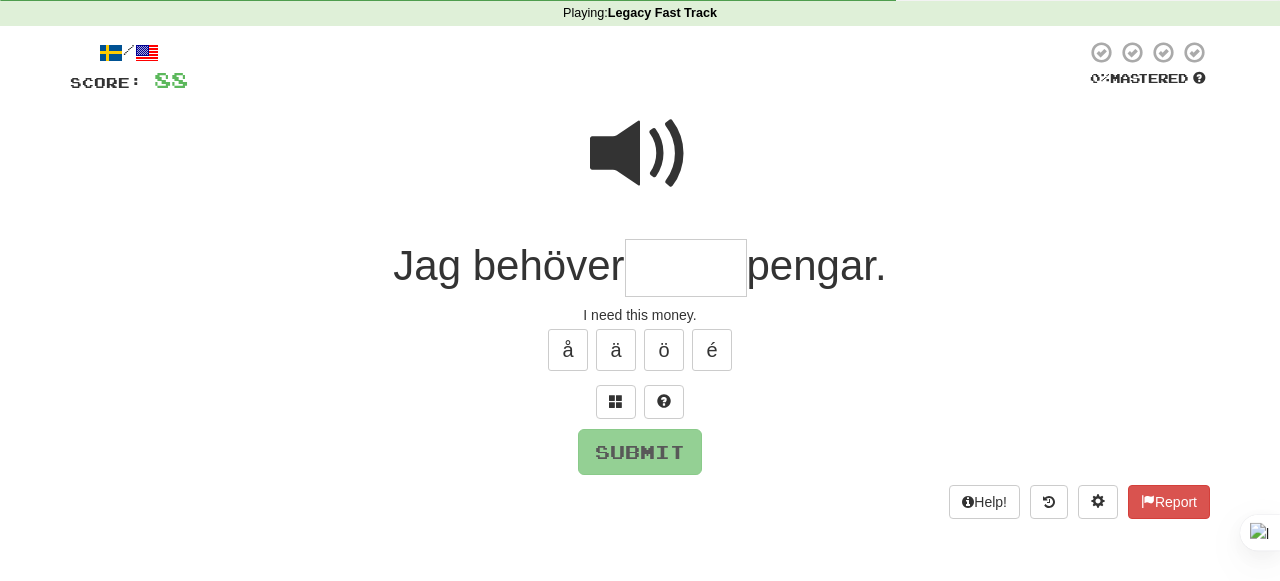 click at bounding box center [640, 154] 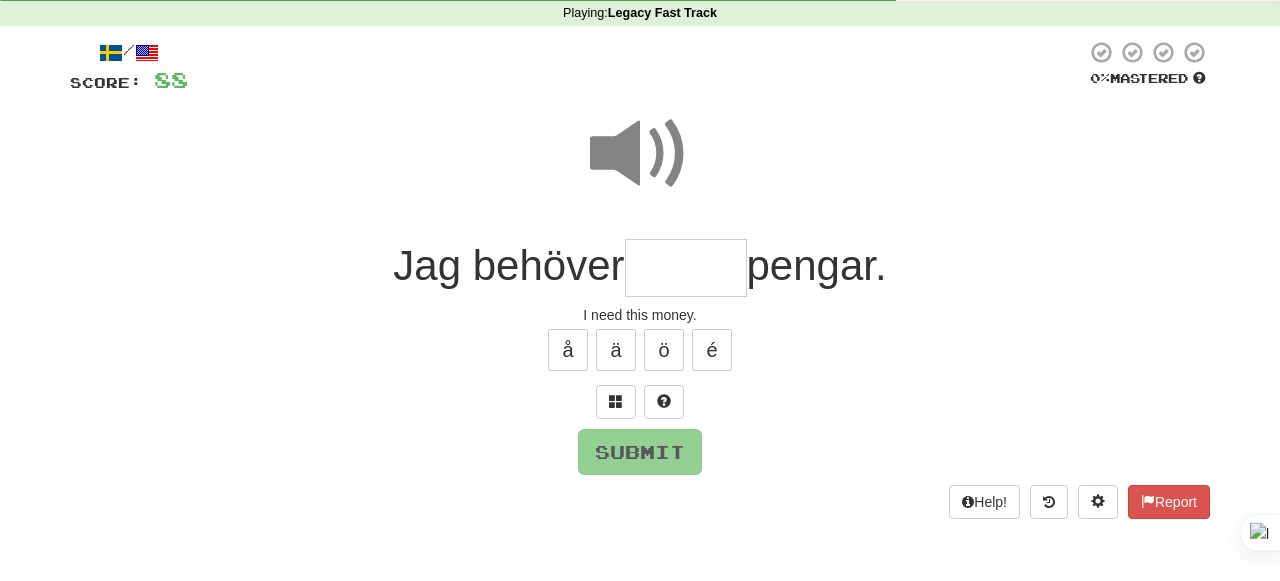 click at bounding box center [686, 268] 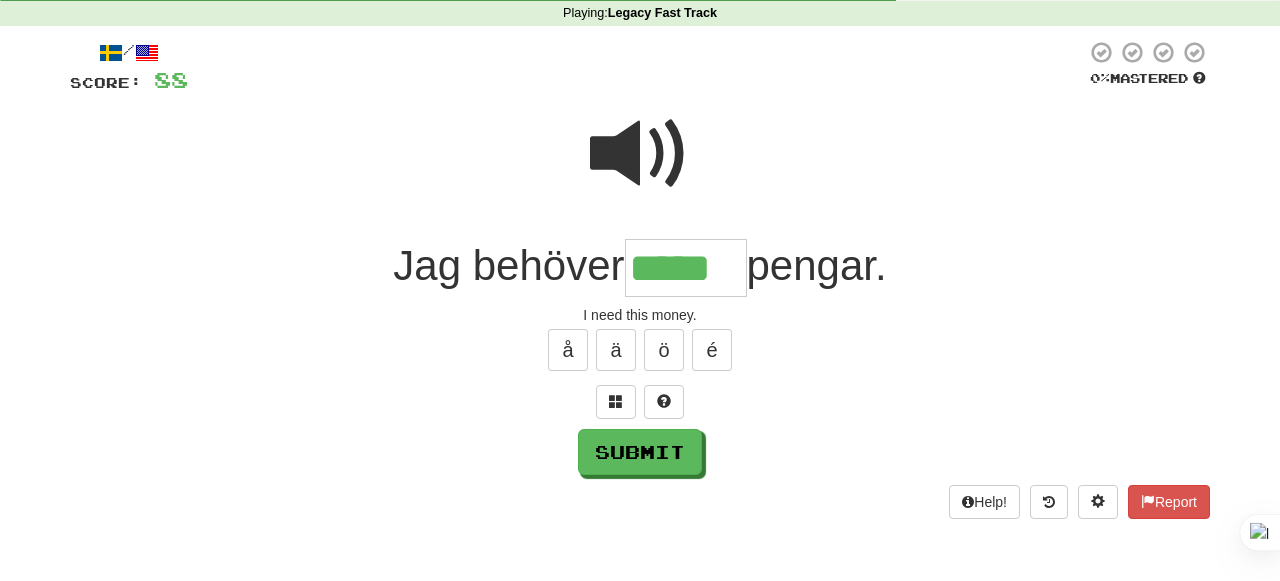 type on "*****" 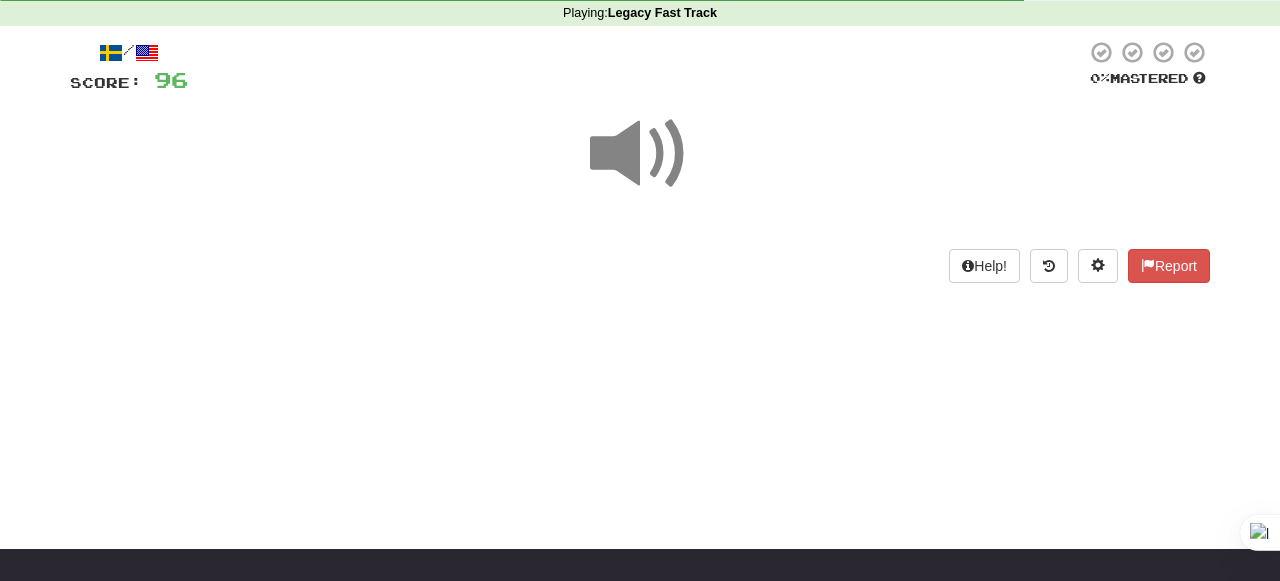 click at bounding box center [640, 154] 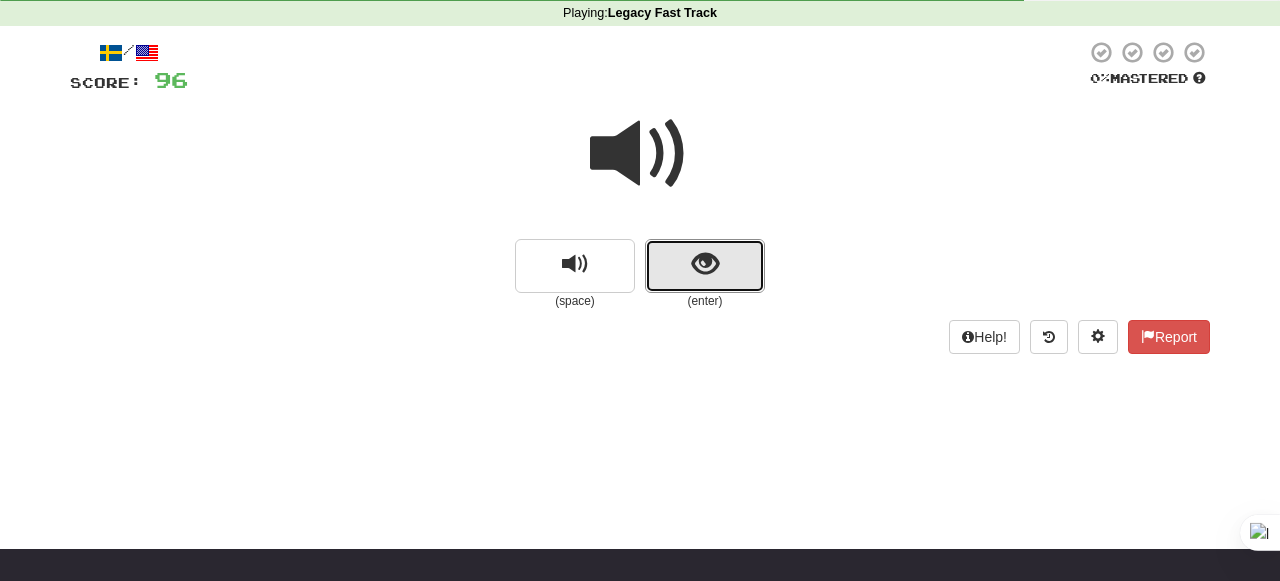 click at bounding box center (705, 266) 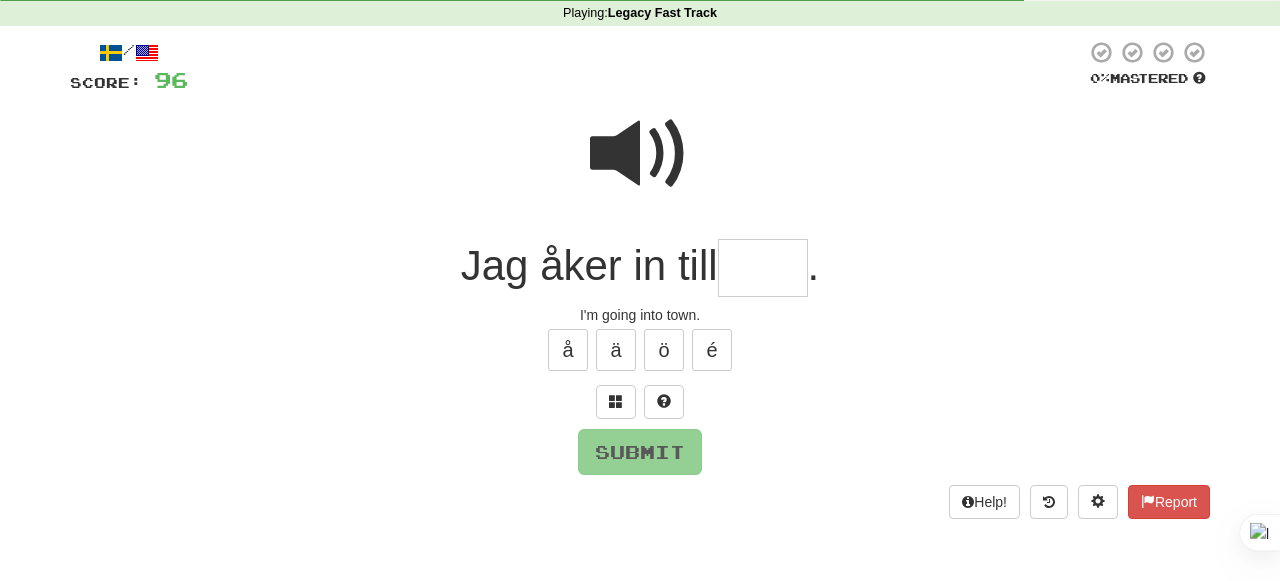 click at bounding box center [640, 154] 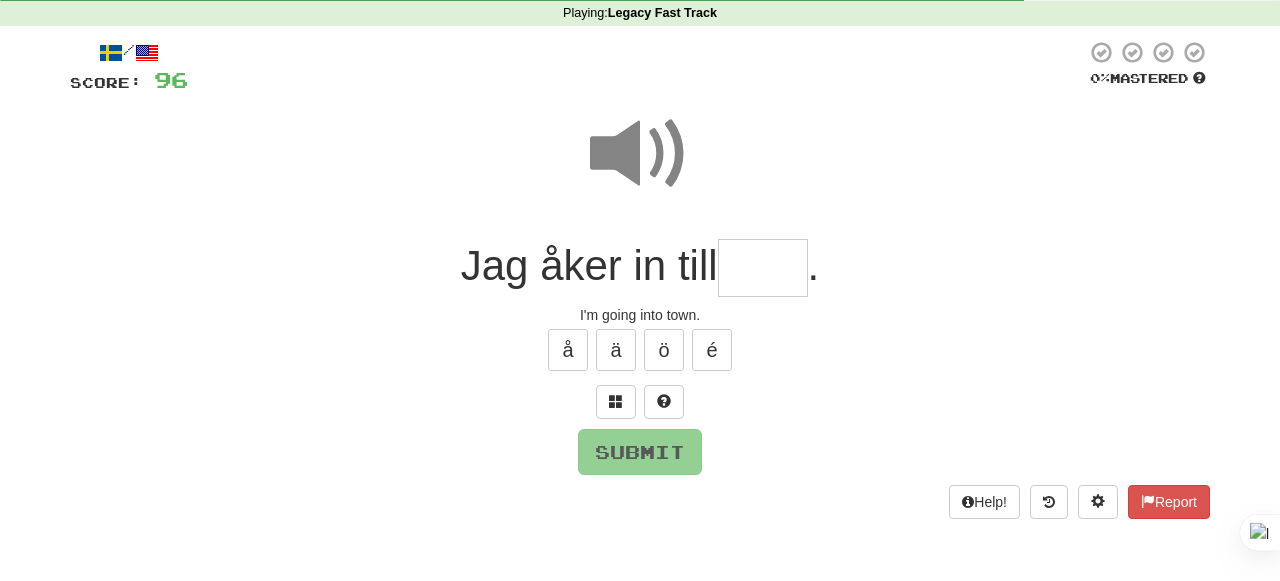 click at bounding box center (763, 268) 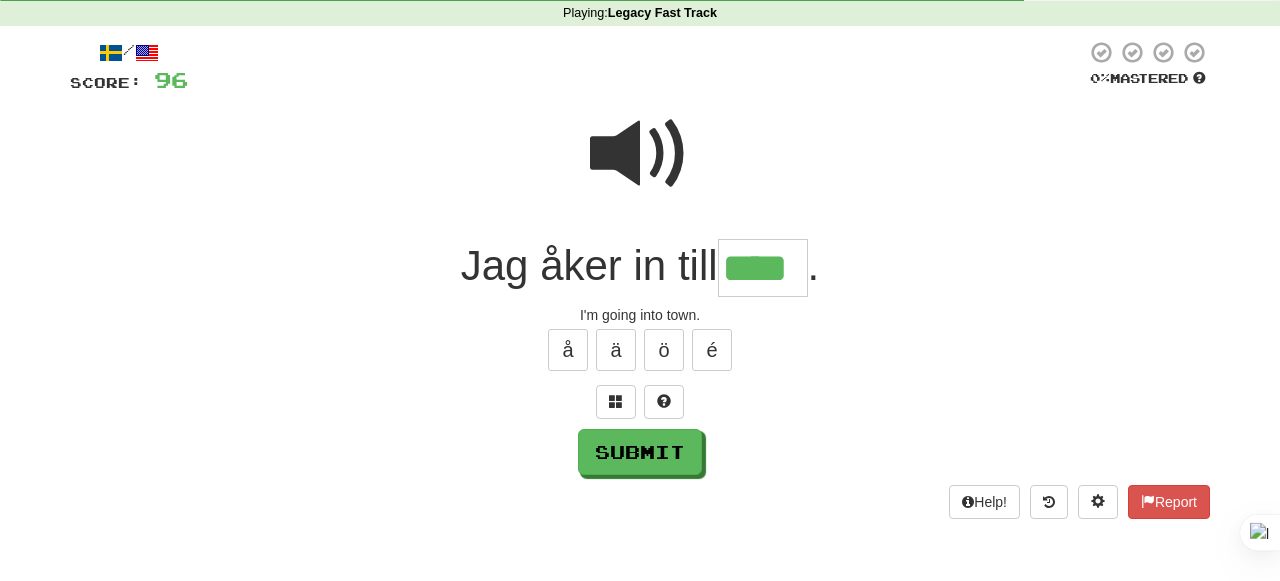 type on "****" 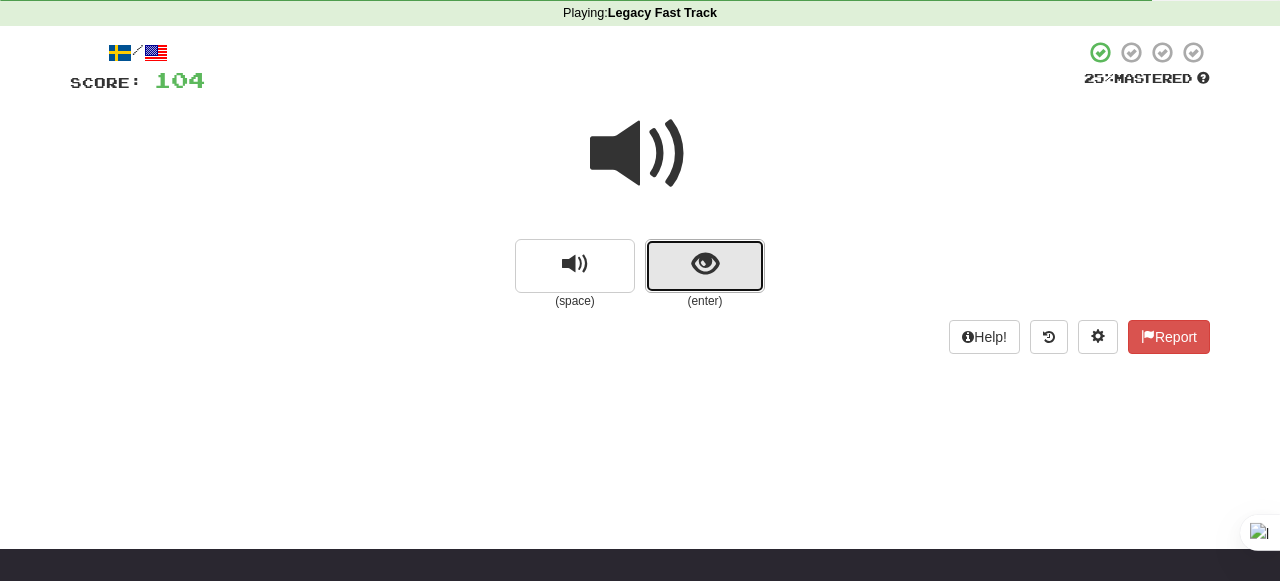 click at bounding box center [705, 266] 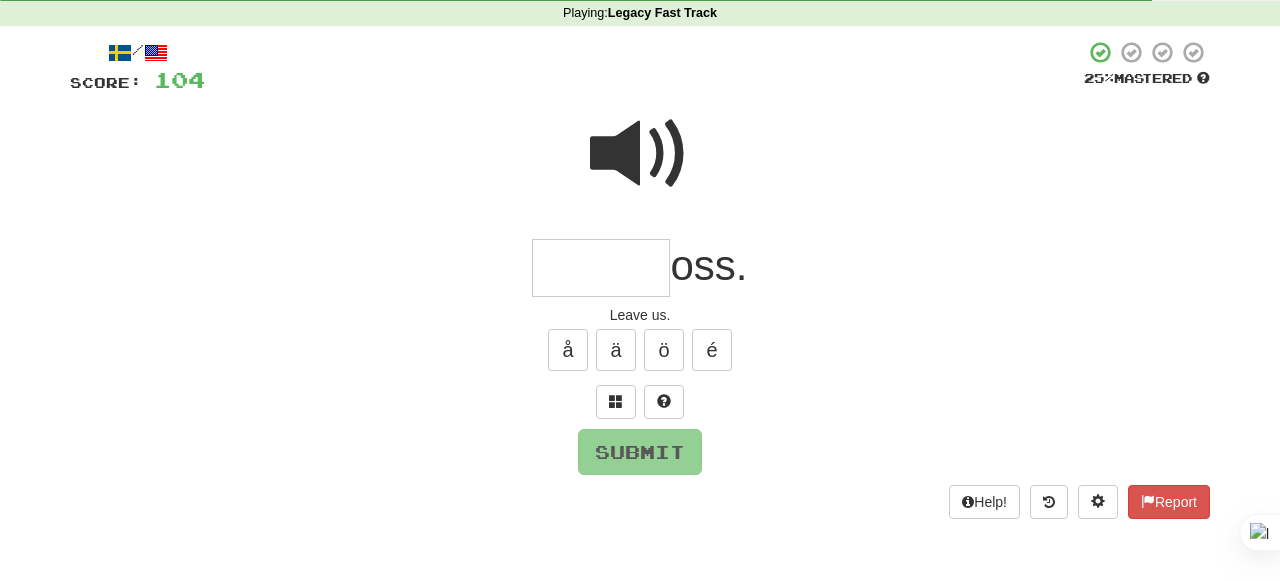 click at bounding box center [640, 154] 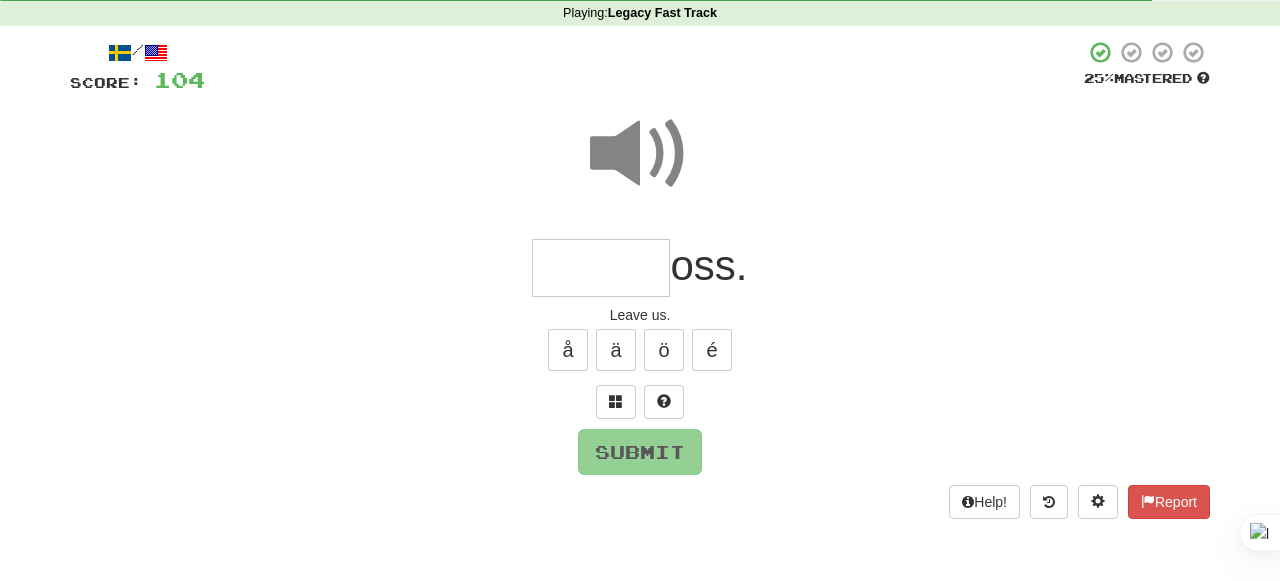 click at bounding box center (601, 268) 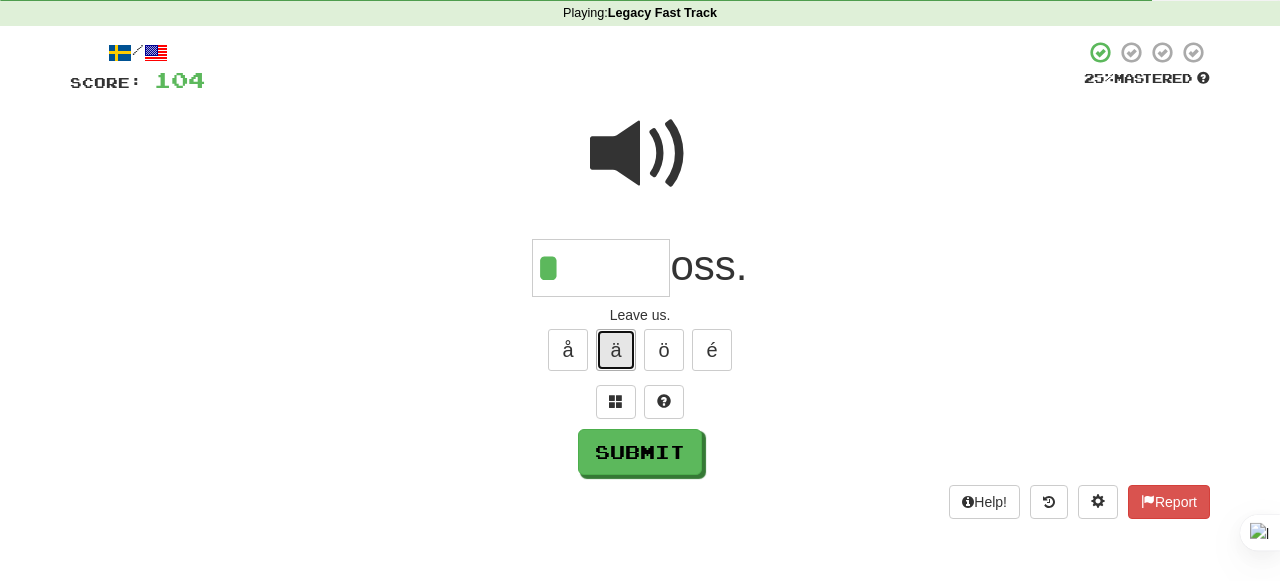 click on "ä" at bounding box center [616, 350] 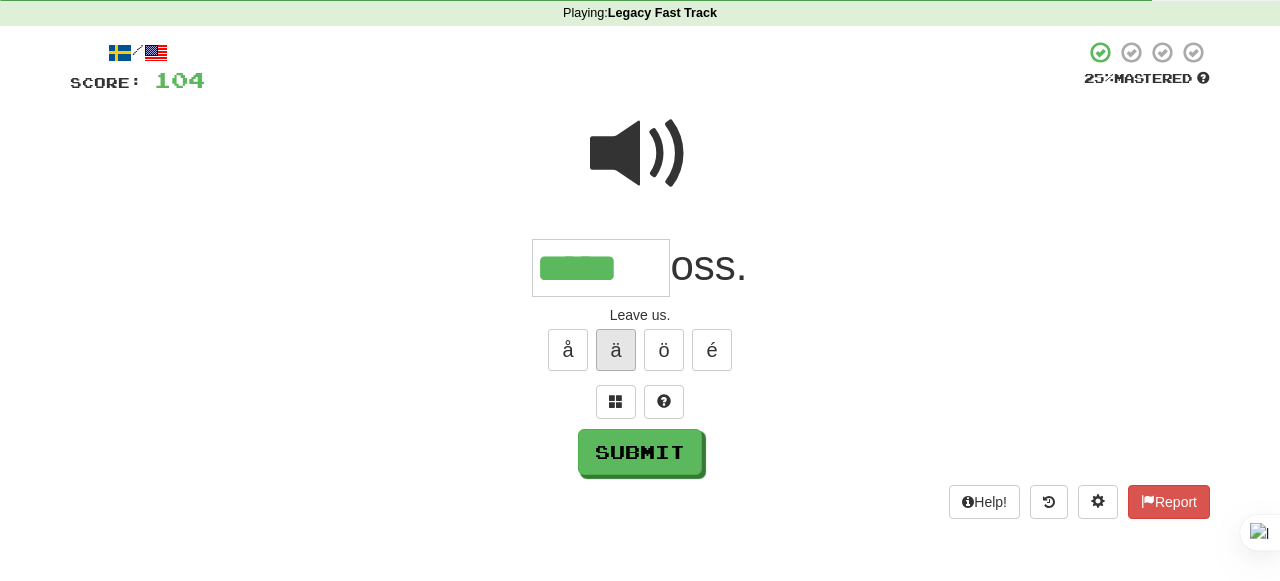 type on "*****" 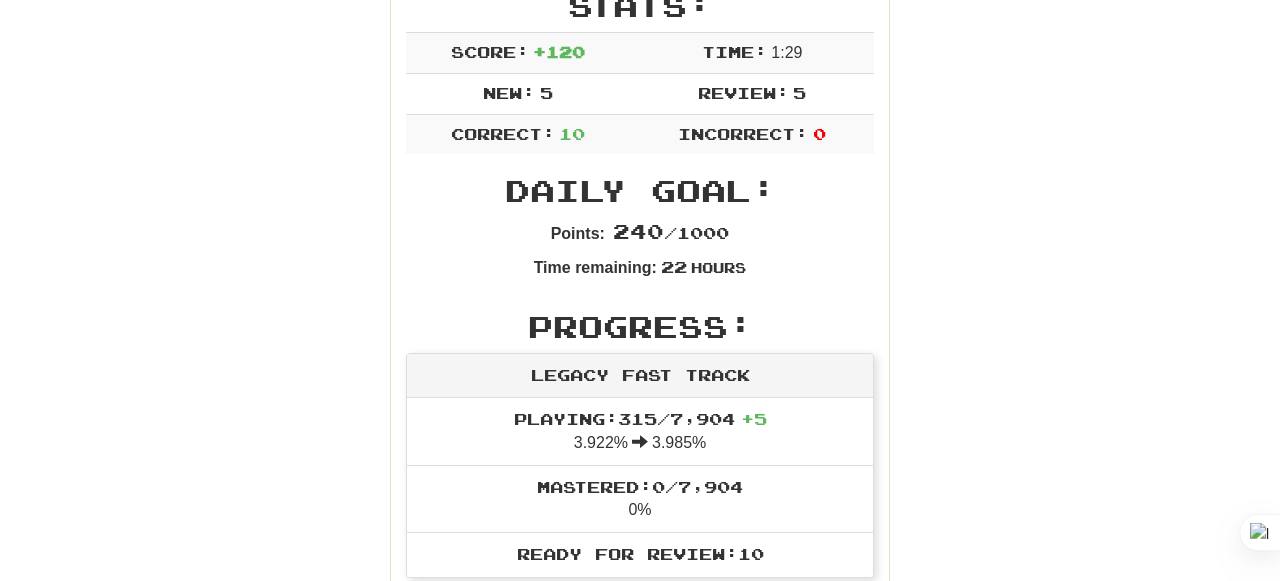 scroll, scrollTop: 345, scrollLeft: 0, axis: vertical 